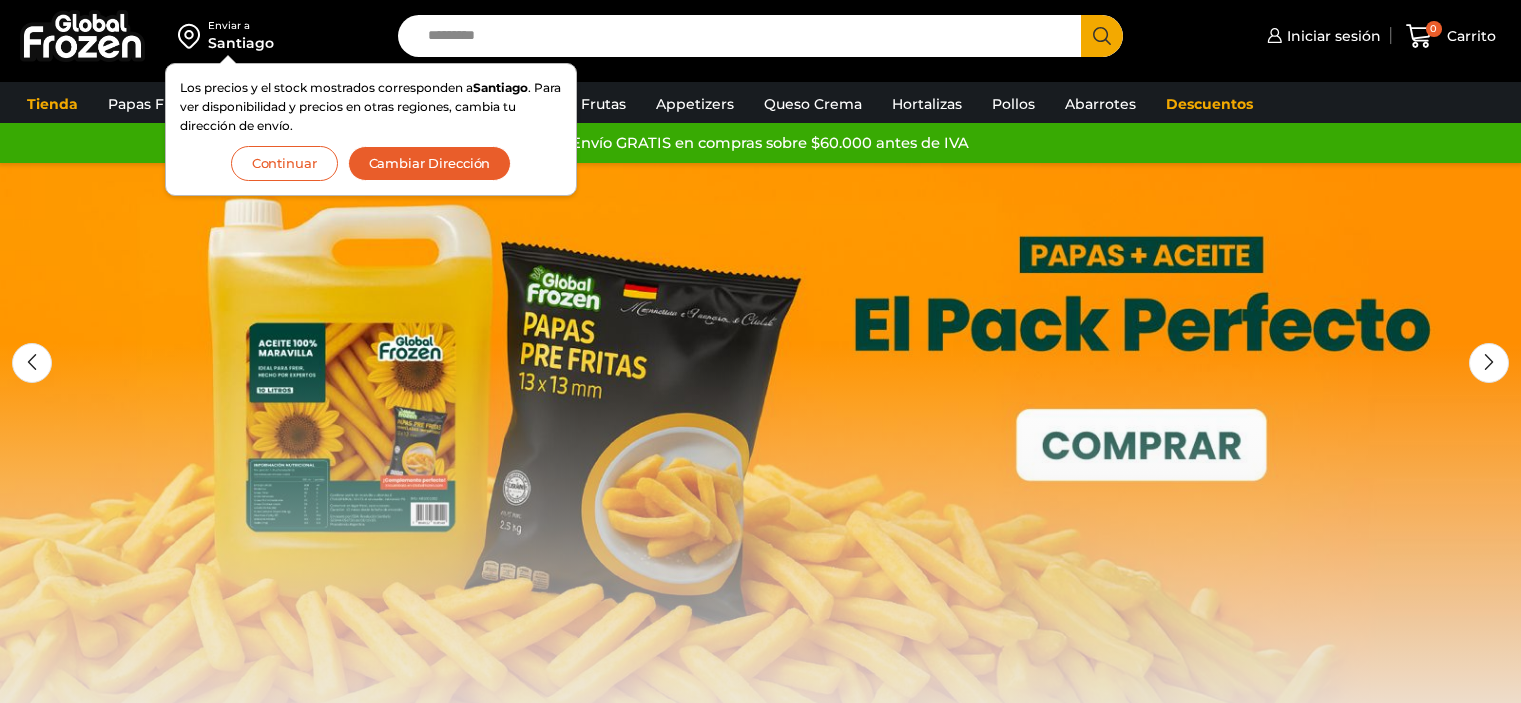 scroll, scrollTop: 0, scrollLeft: 0, axis: both 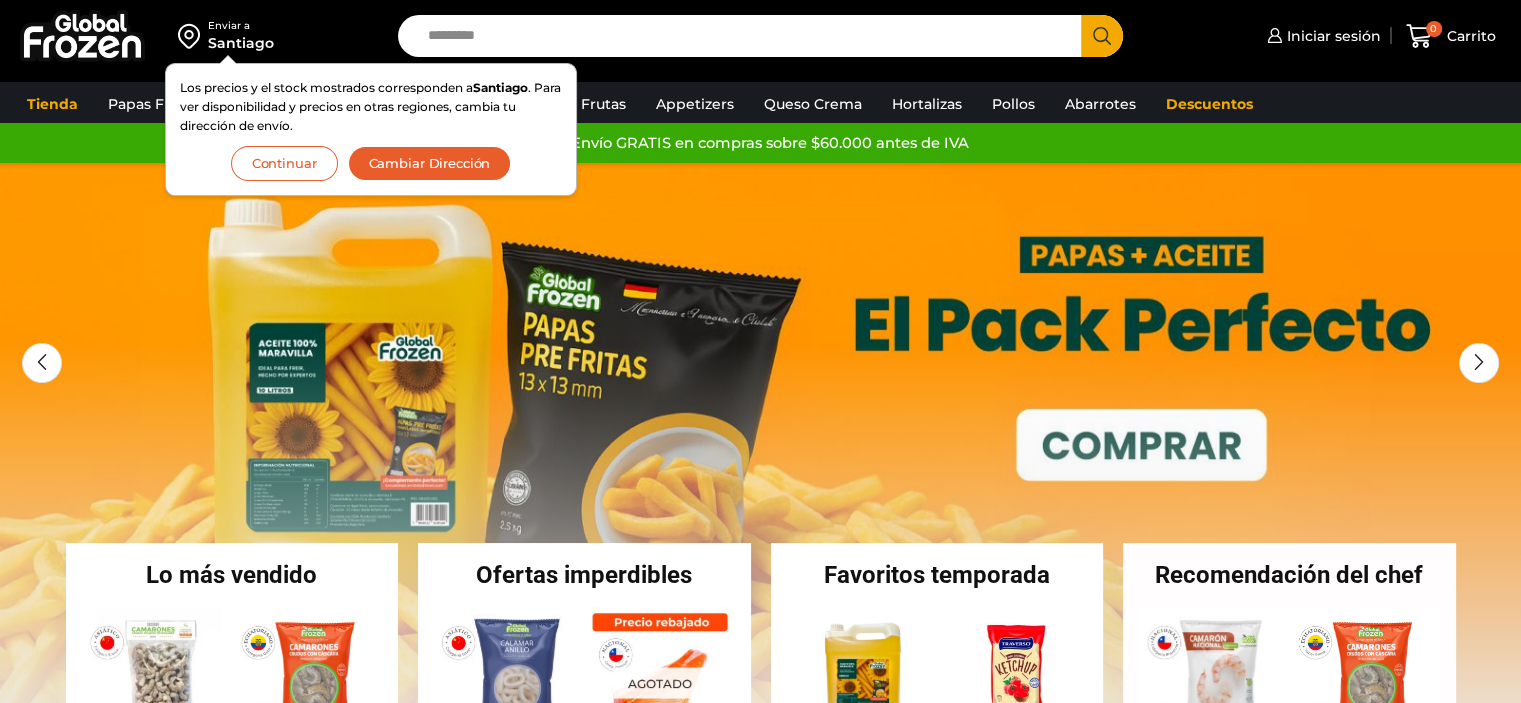 click on "Continuar" at bounding box center [284, 163] 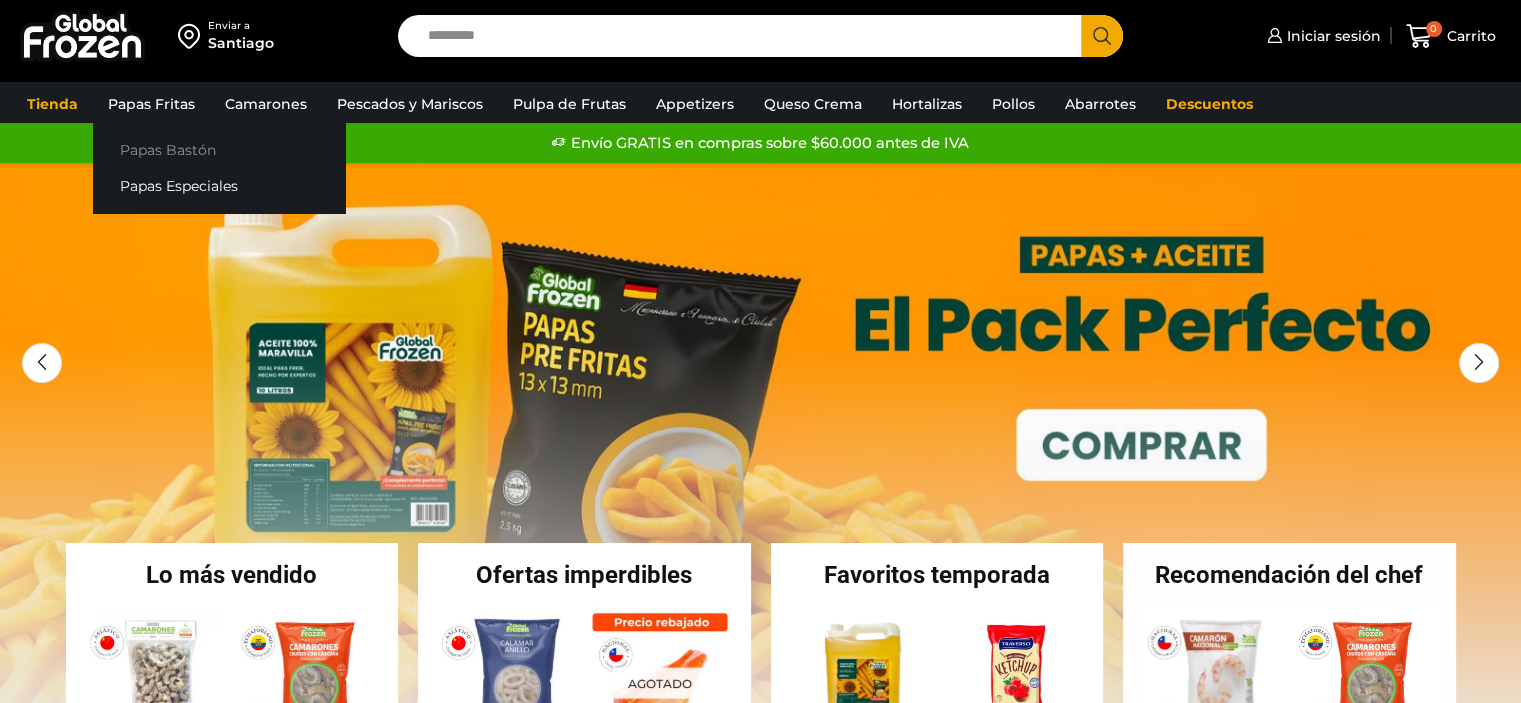 click on "Papas Bastón" at bounding box center [219, 149] 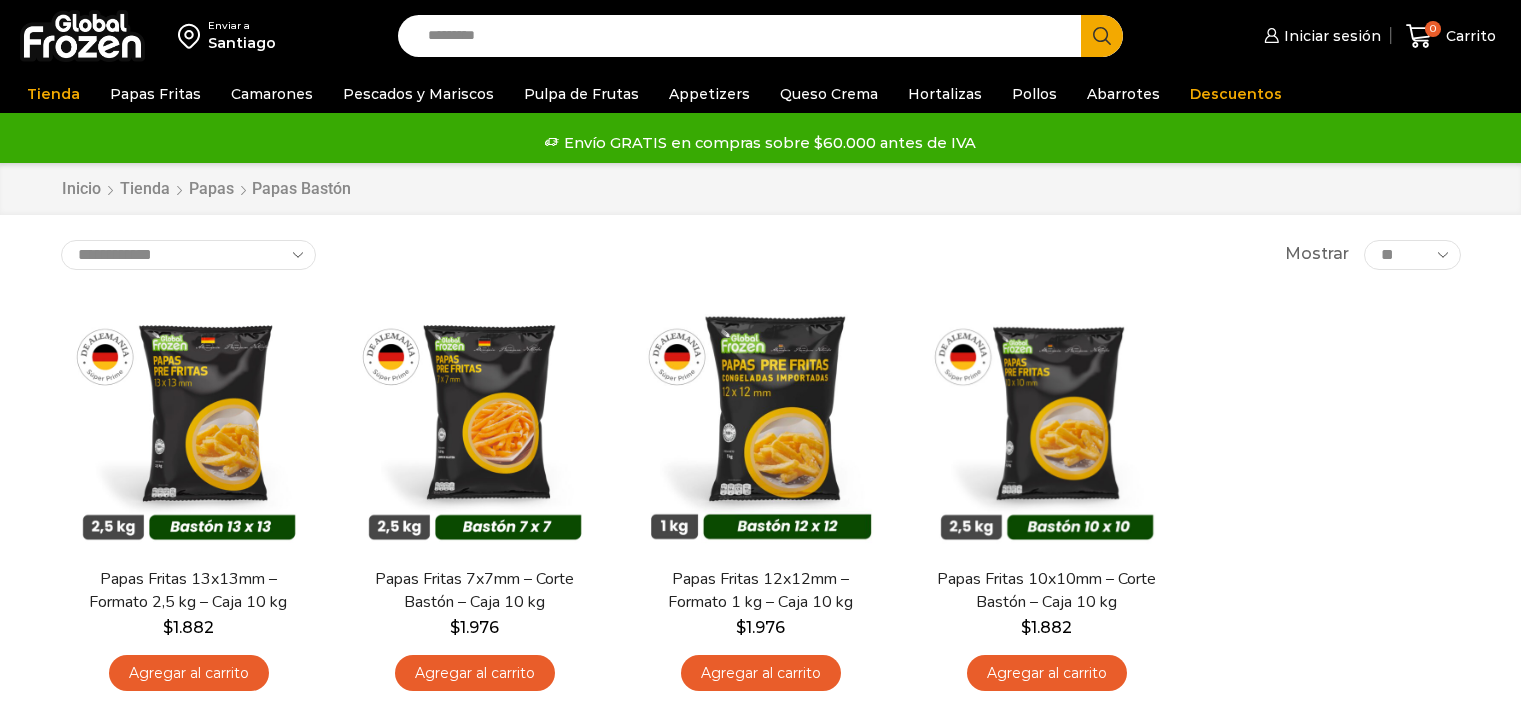 scroll, scrollTop: 0, scrollLeft: 0, axis: both 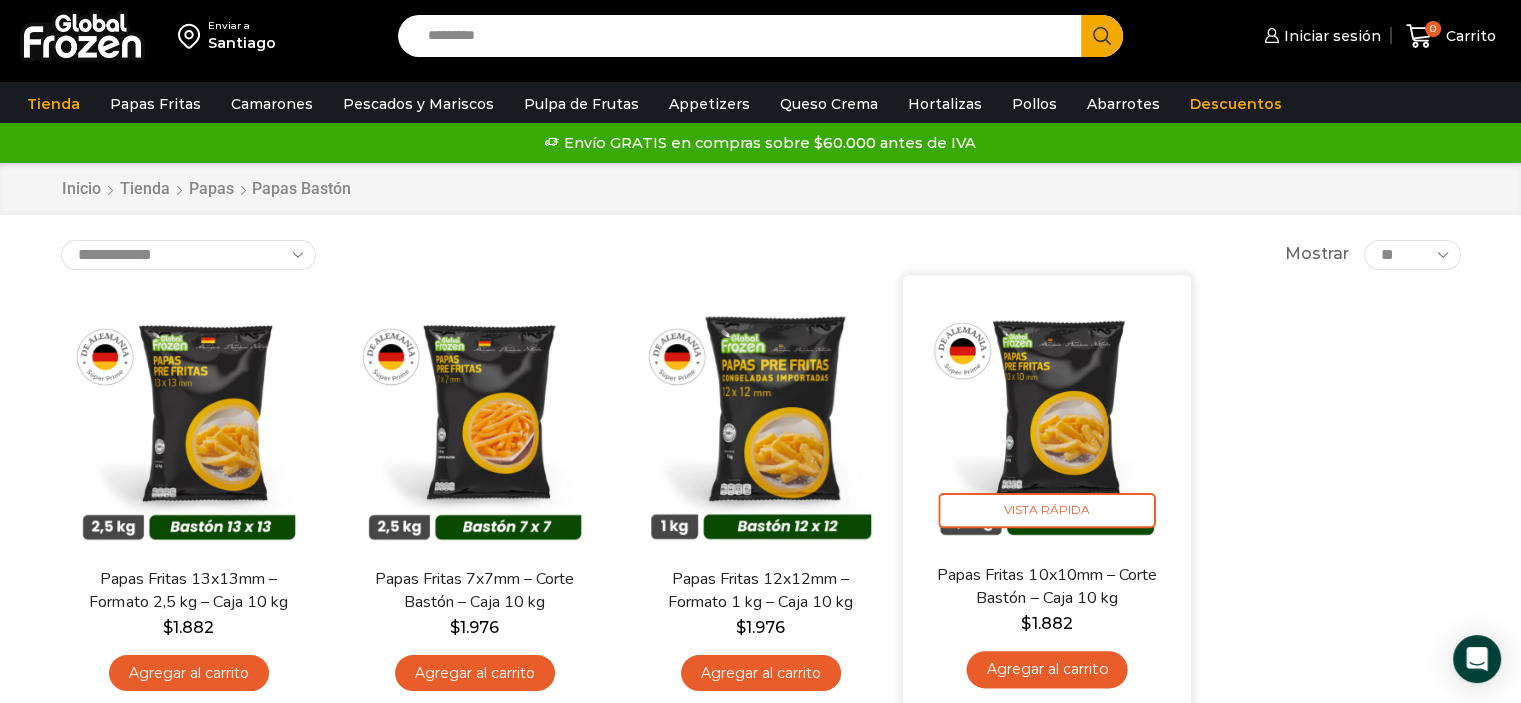 click at bounding box center [1047, 419] 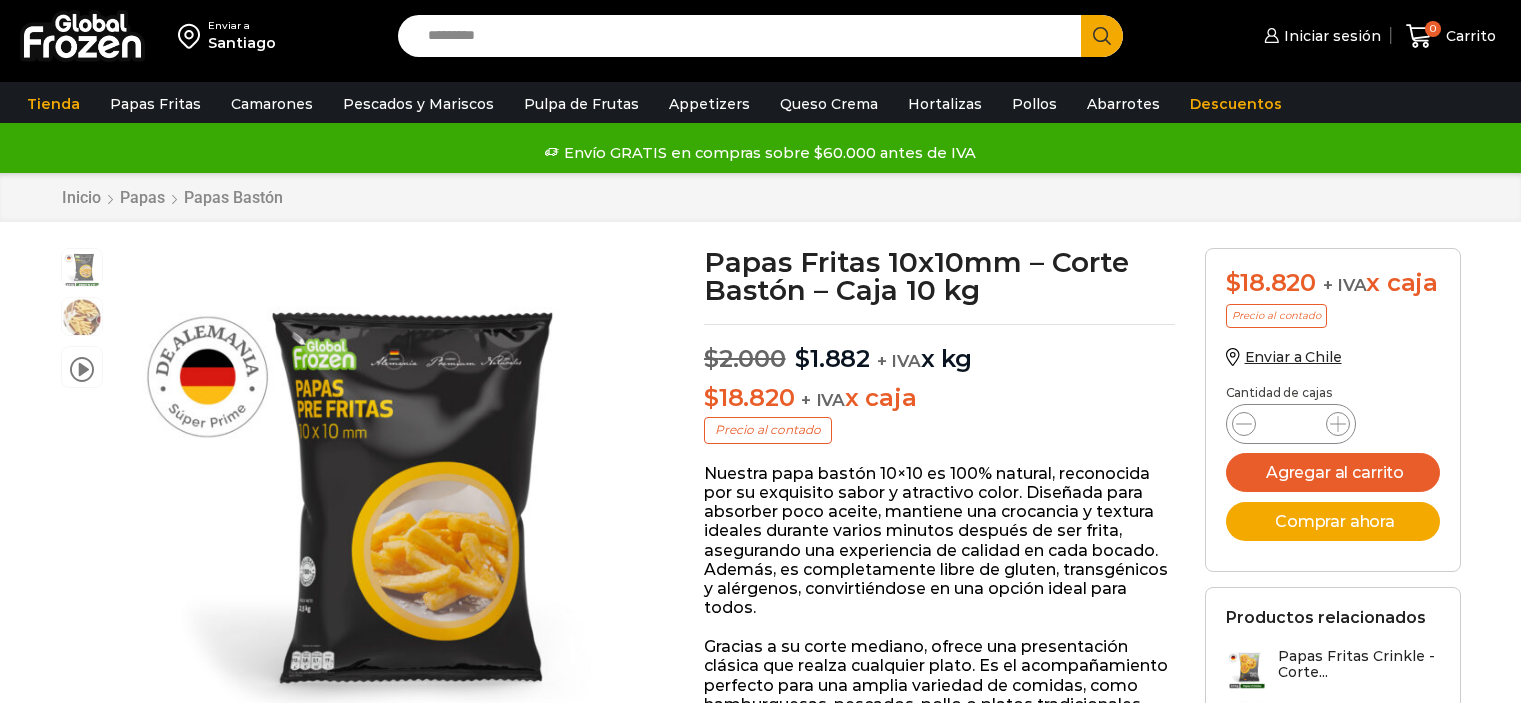 scroll, scrollTop: 0, scrollLeft: 0, axis: both 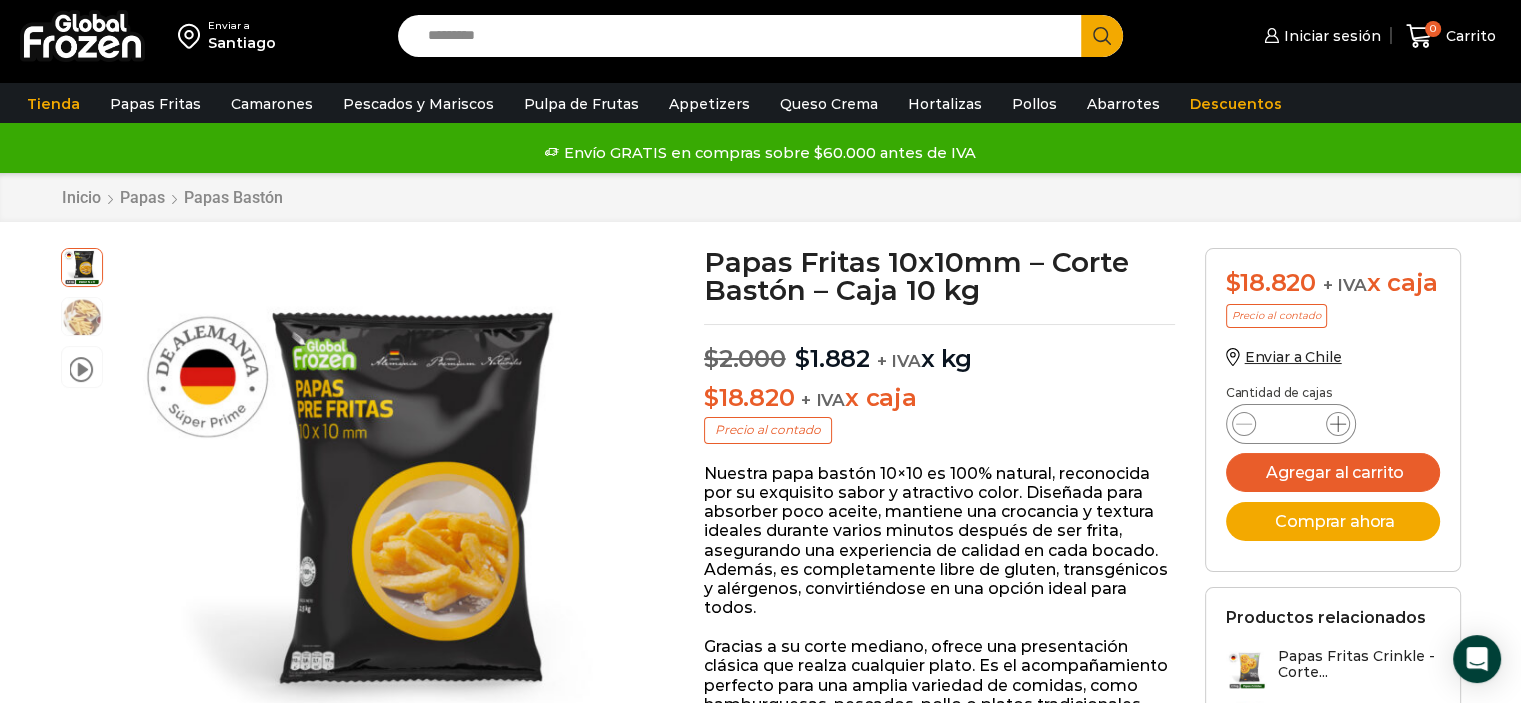 click 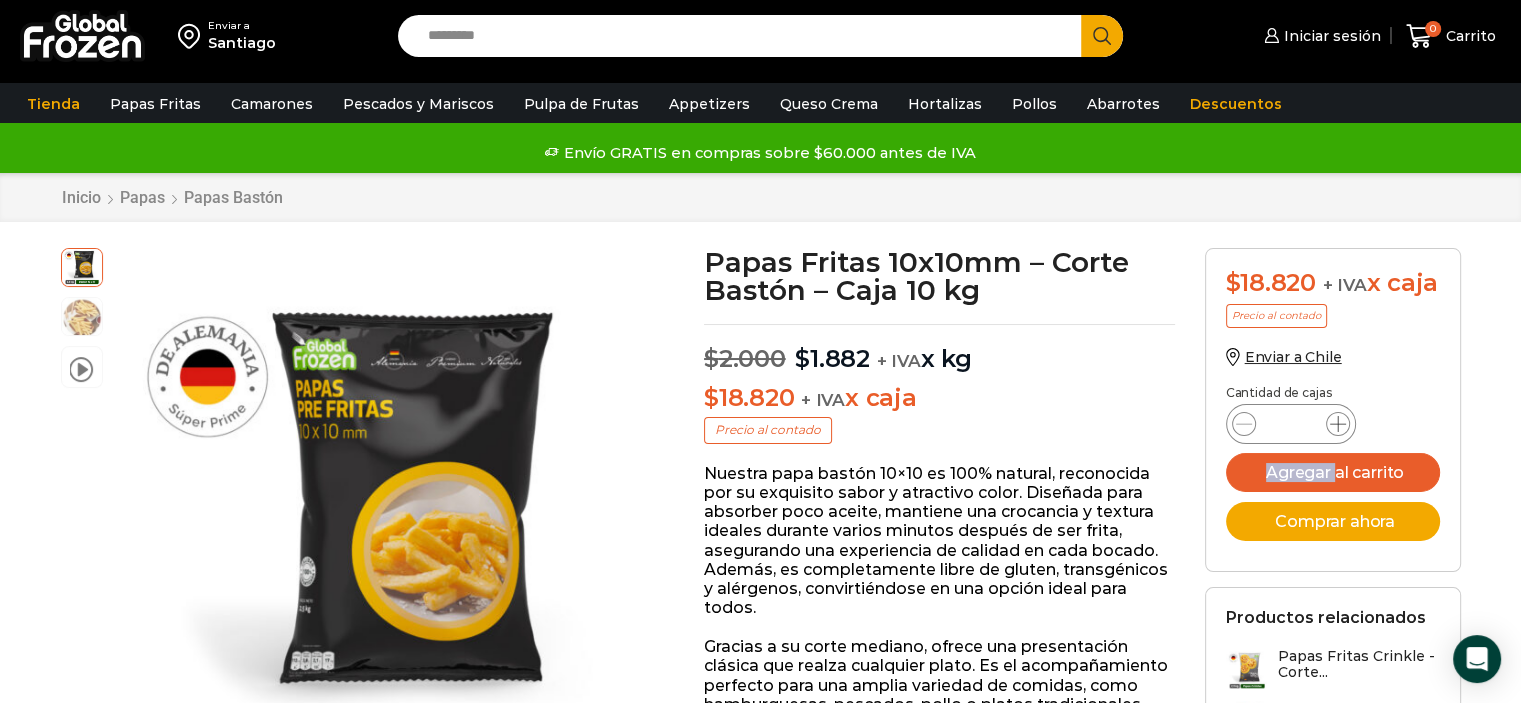 click 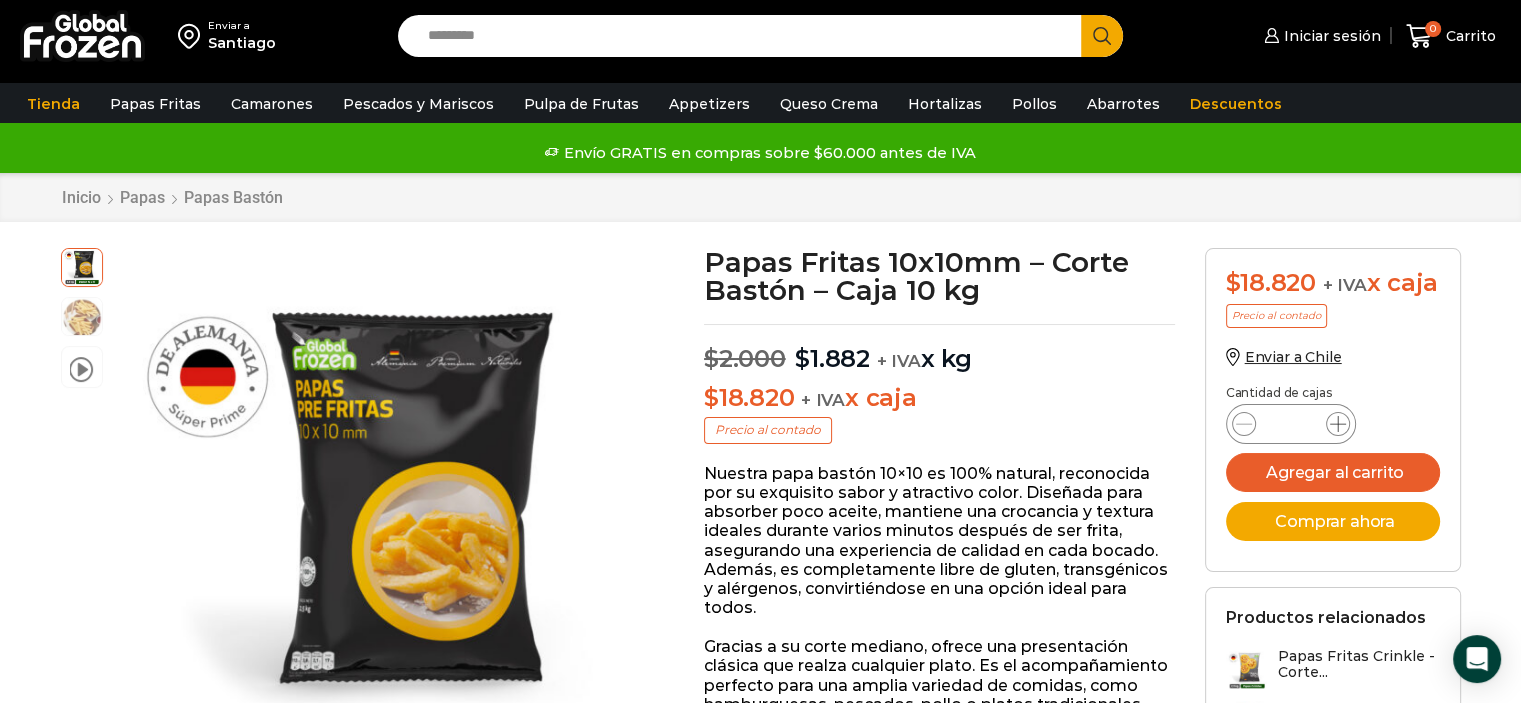 click 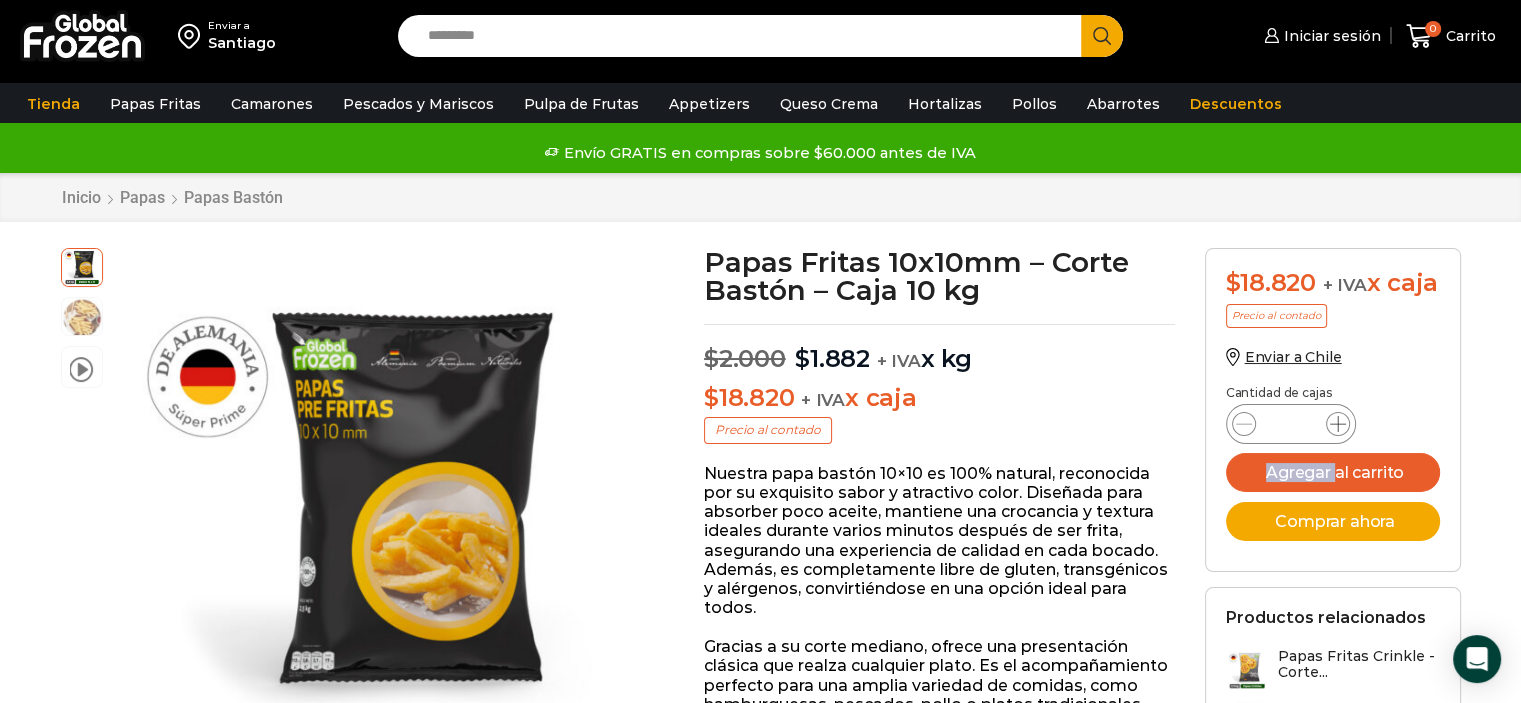 click 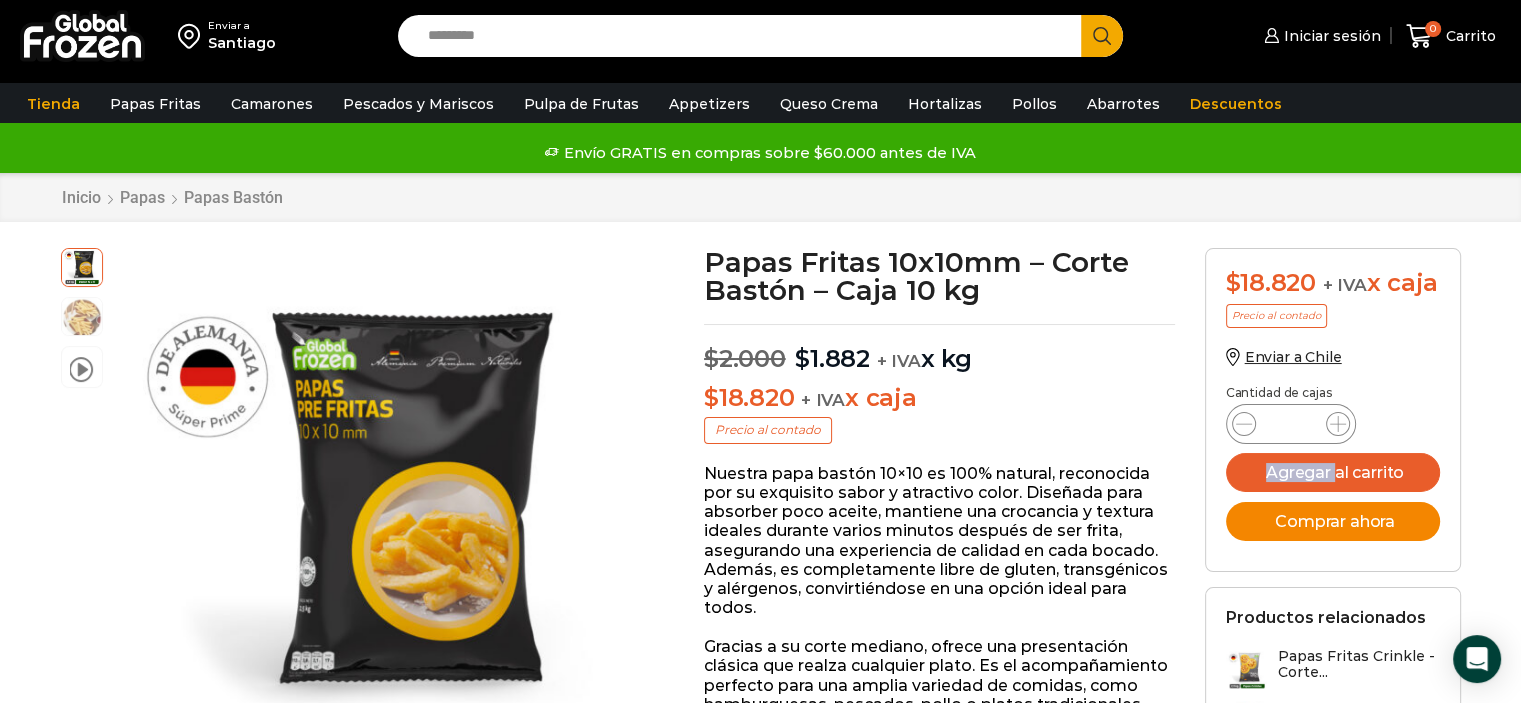 click on "Comprar ahora" at bounding box center (1333, 521) 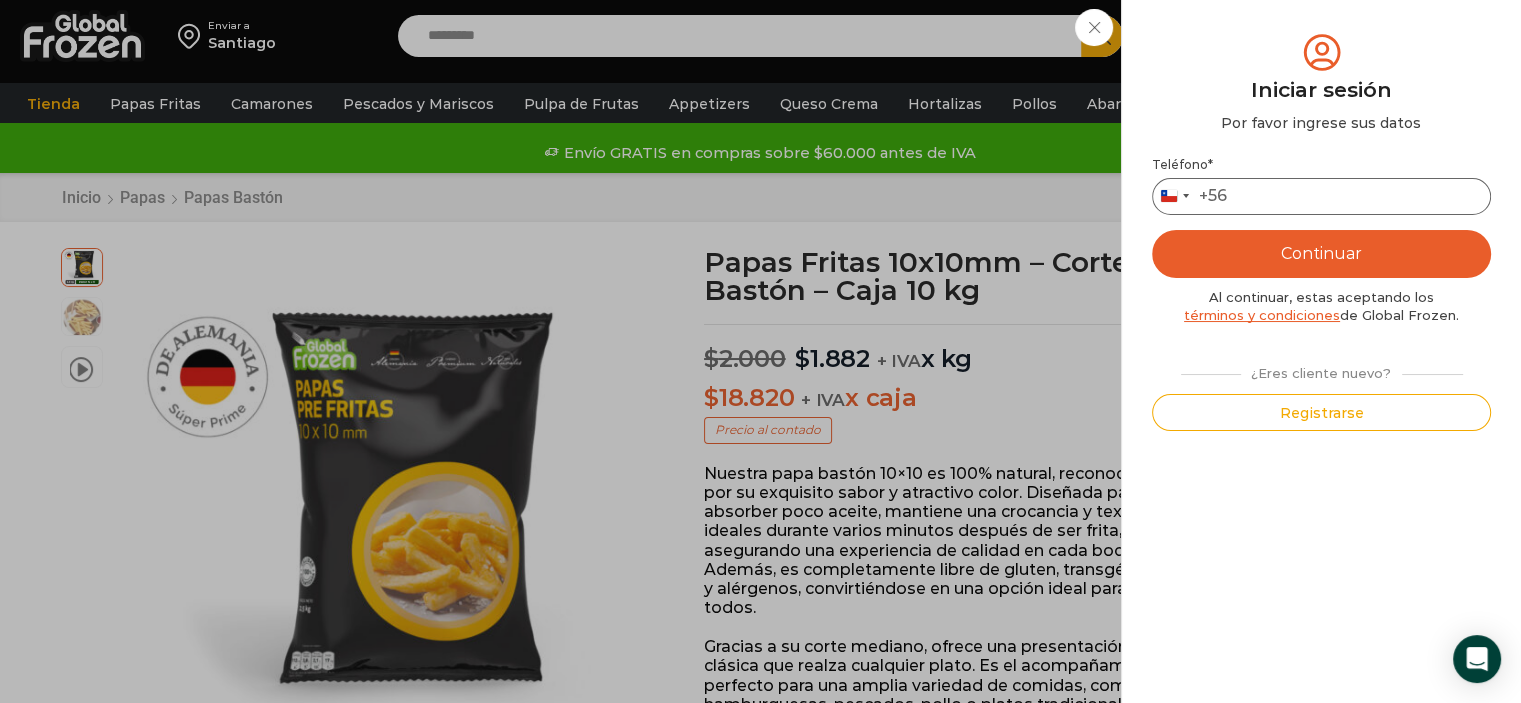 click on "Teléfono
*" at bounding box center (1321, 196) 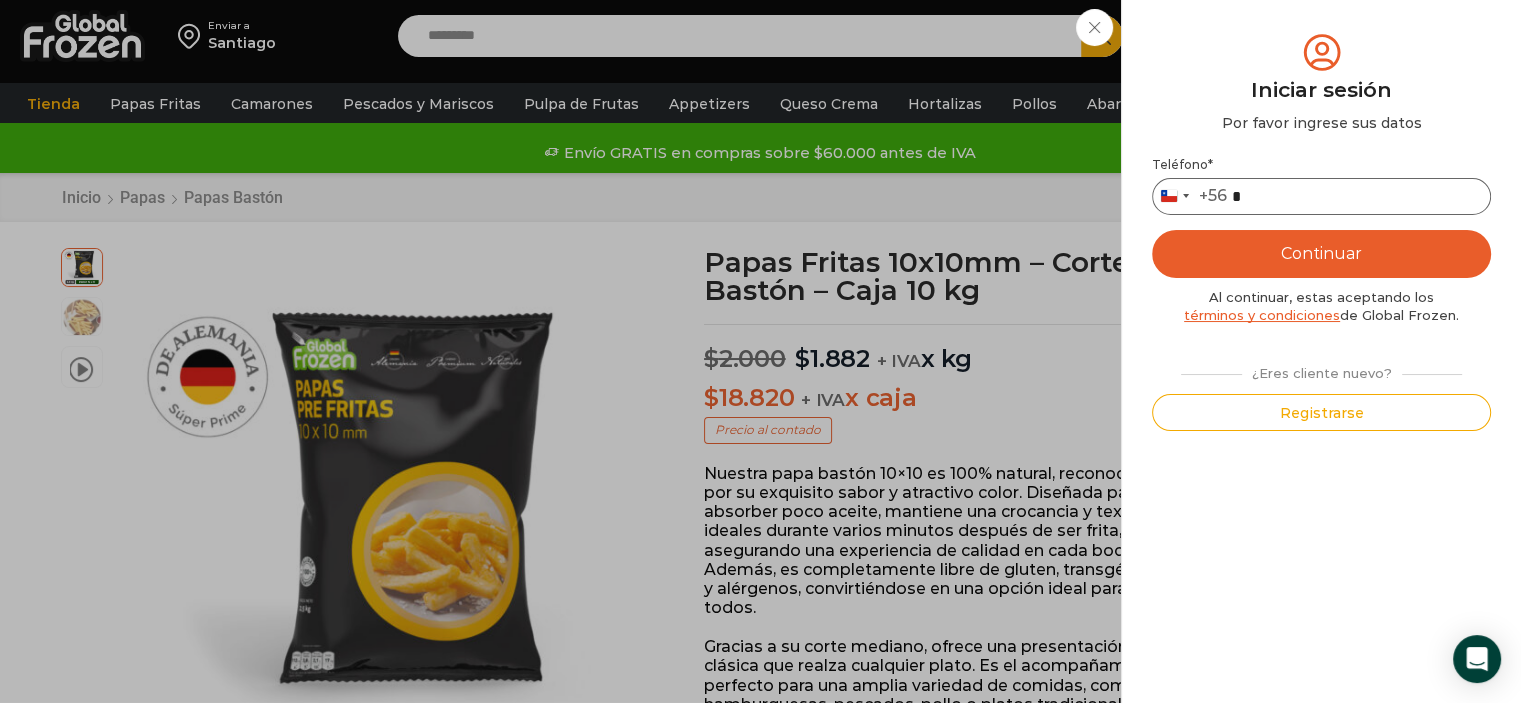 type on "*********" 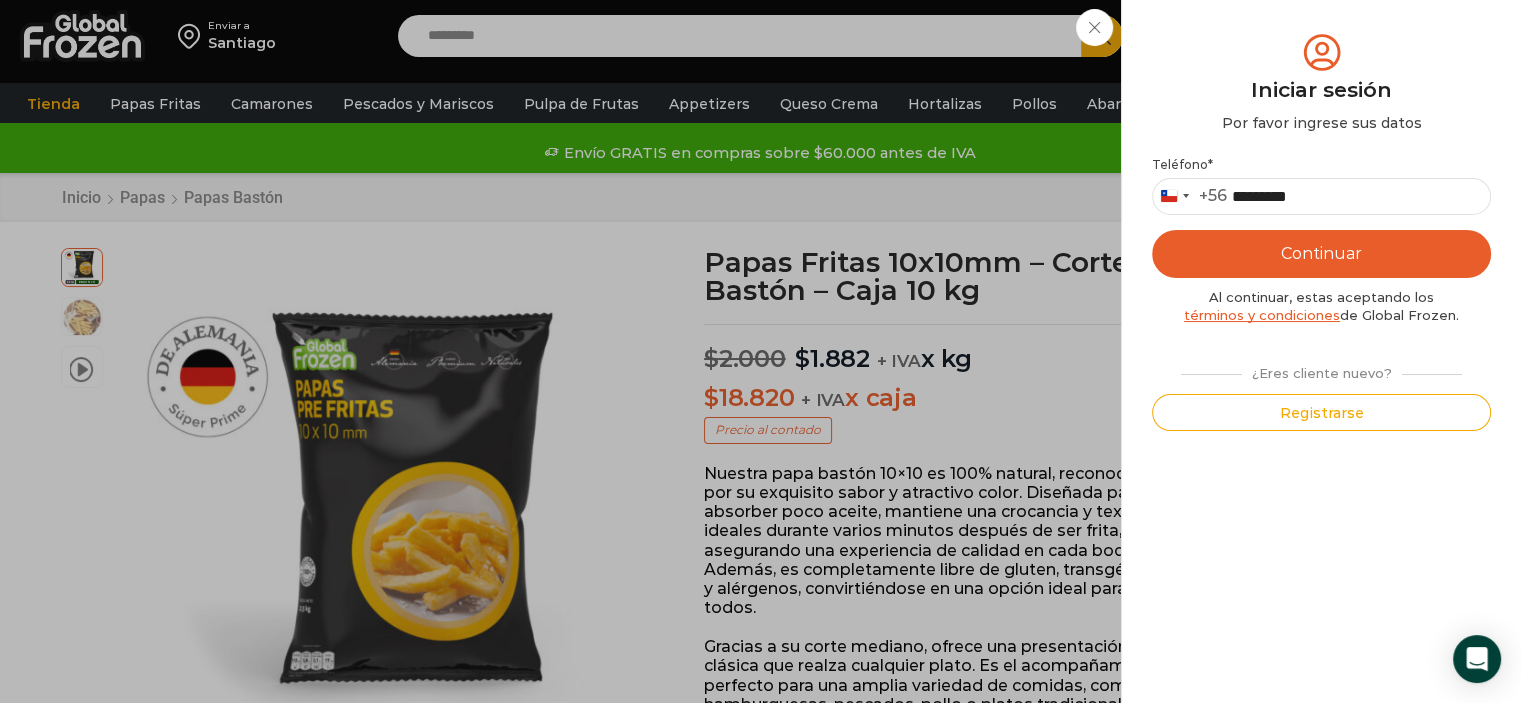 click on "Continuar" at bounding box center [1321, 254] 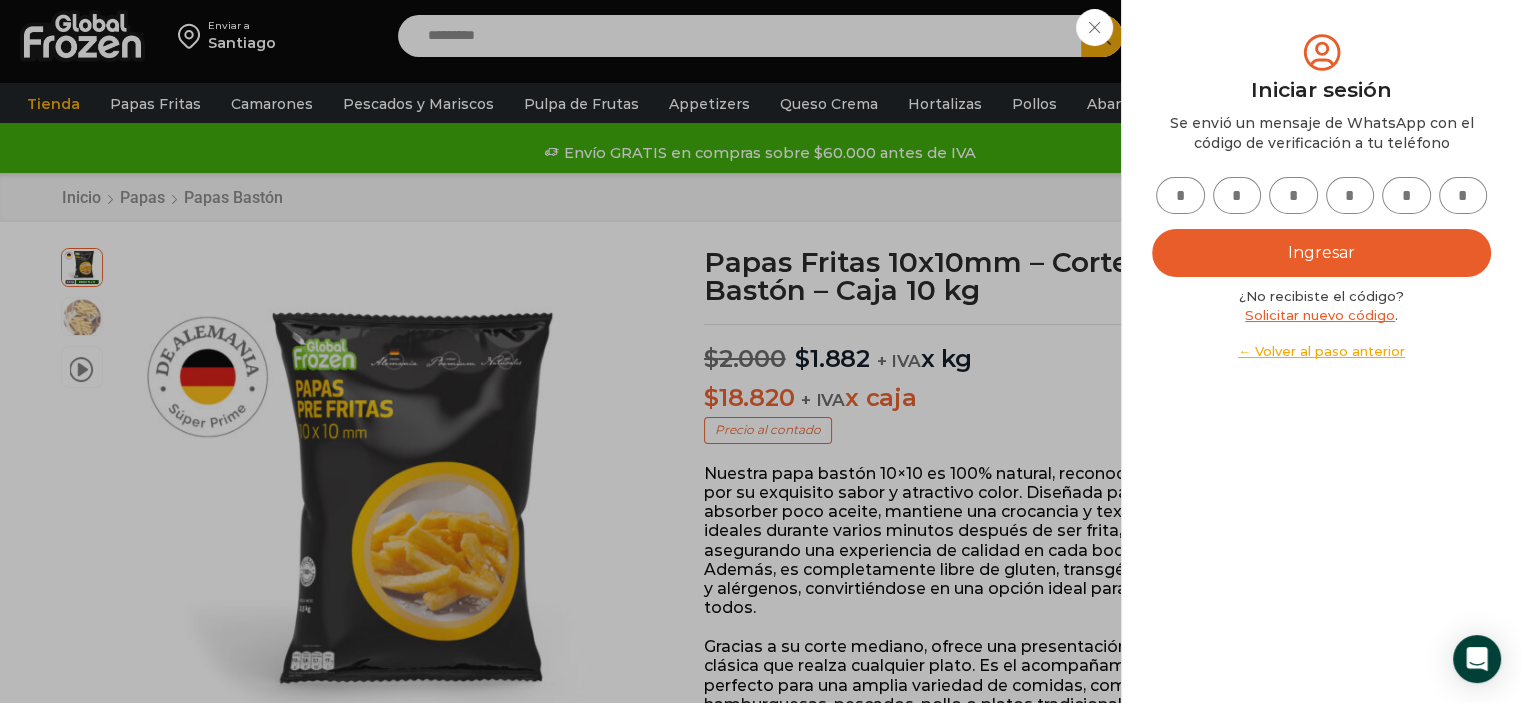 click at bounding box center [1180, 195] 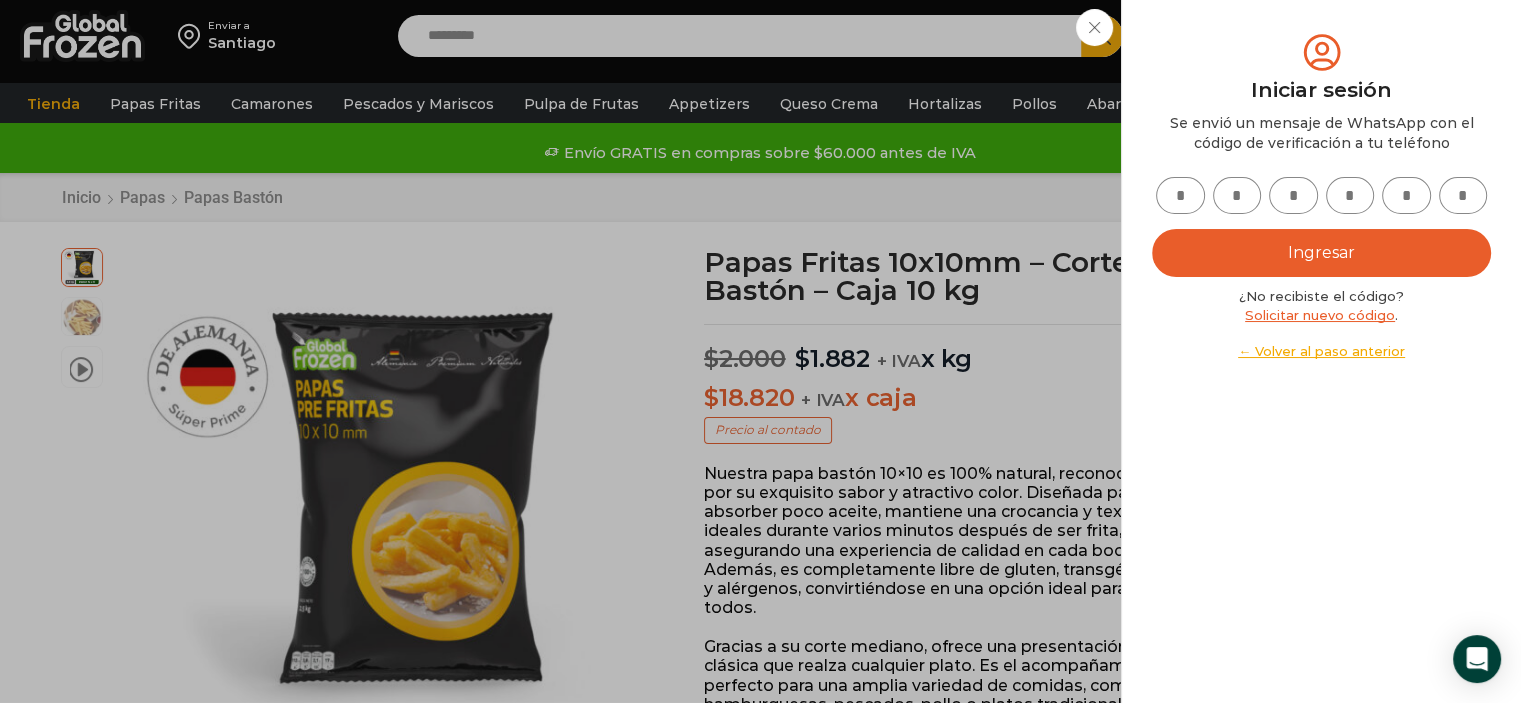 type on "*" 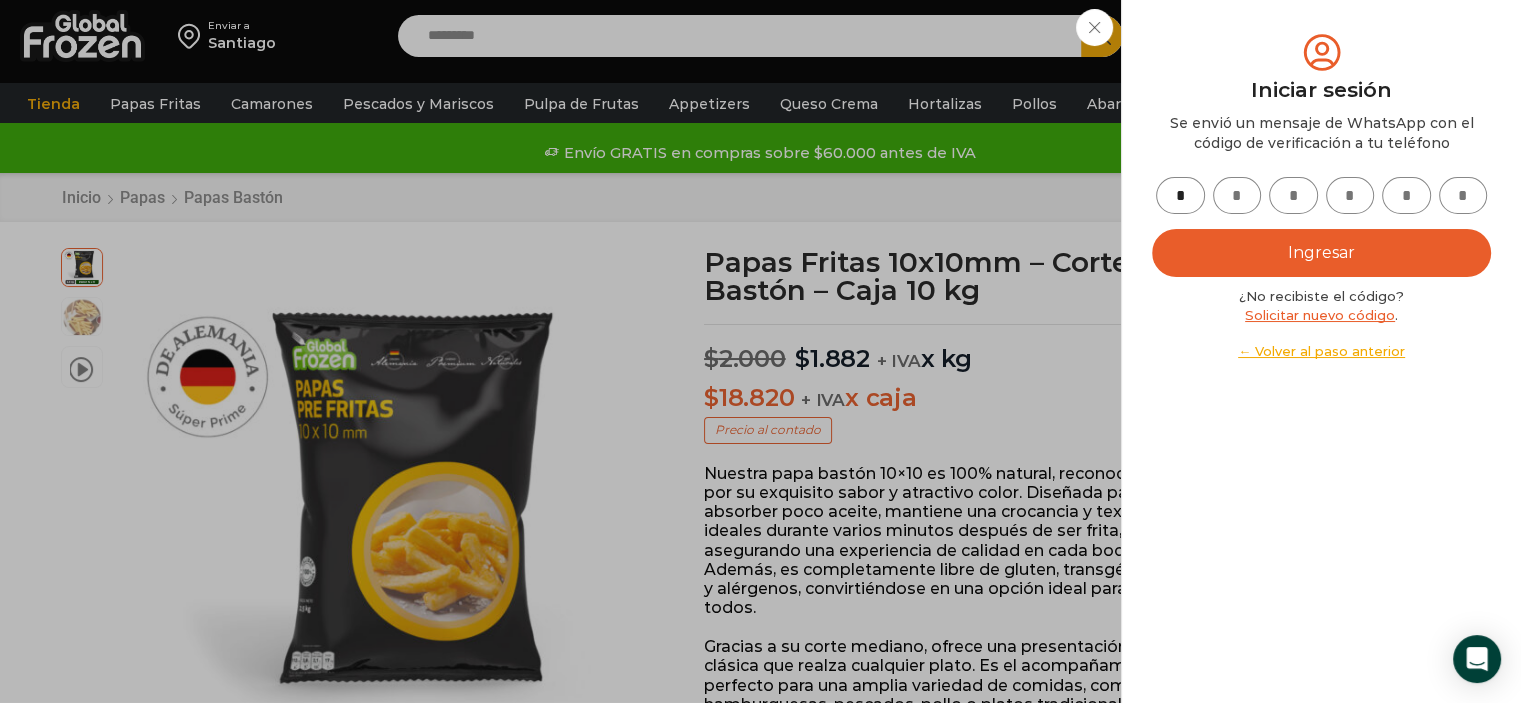 type on "*" 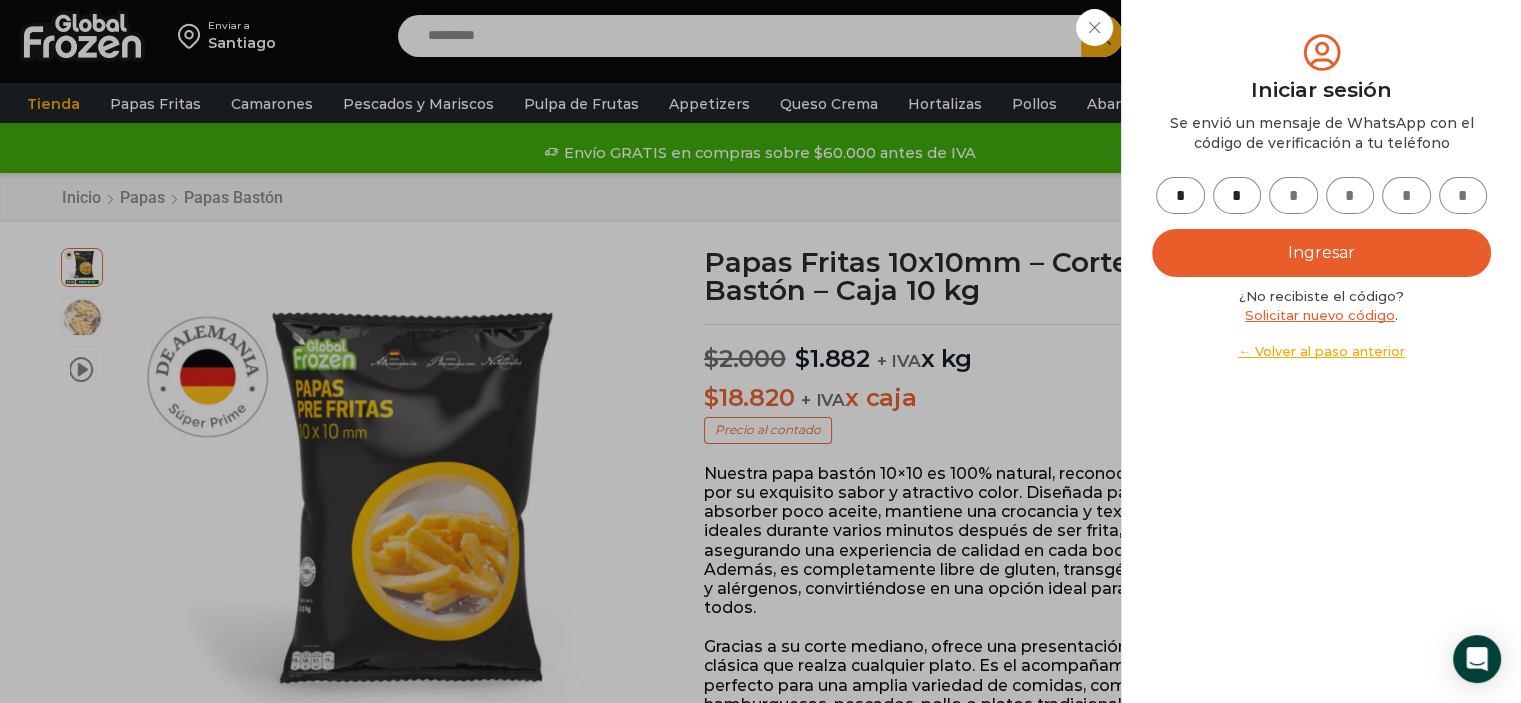 type on "*" 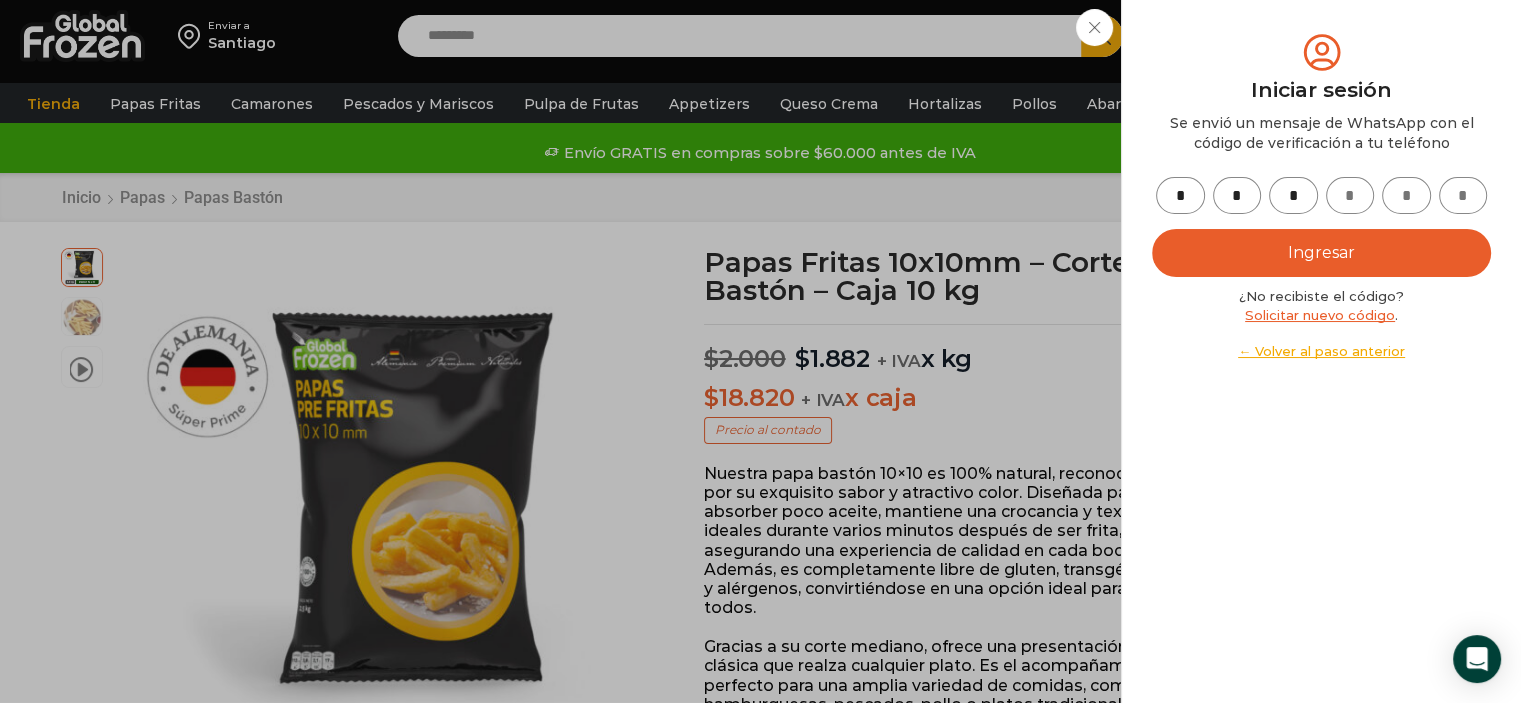 type on "*" 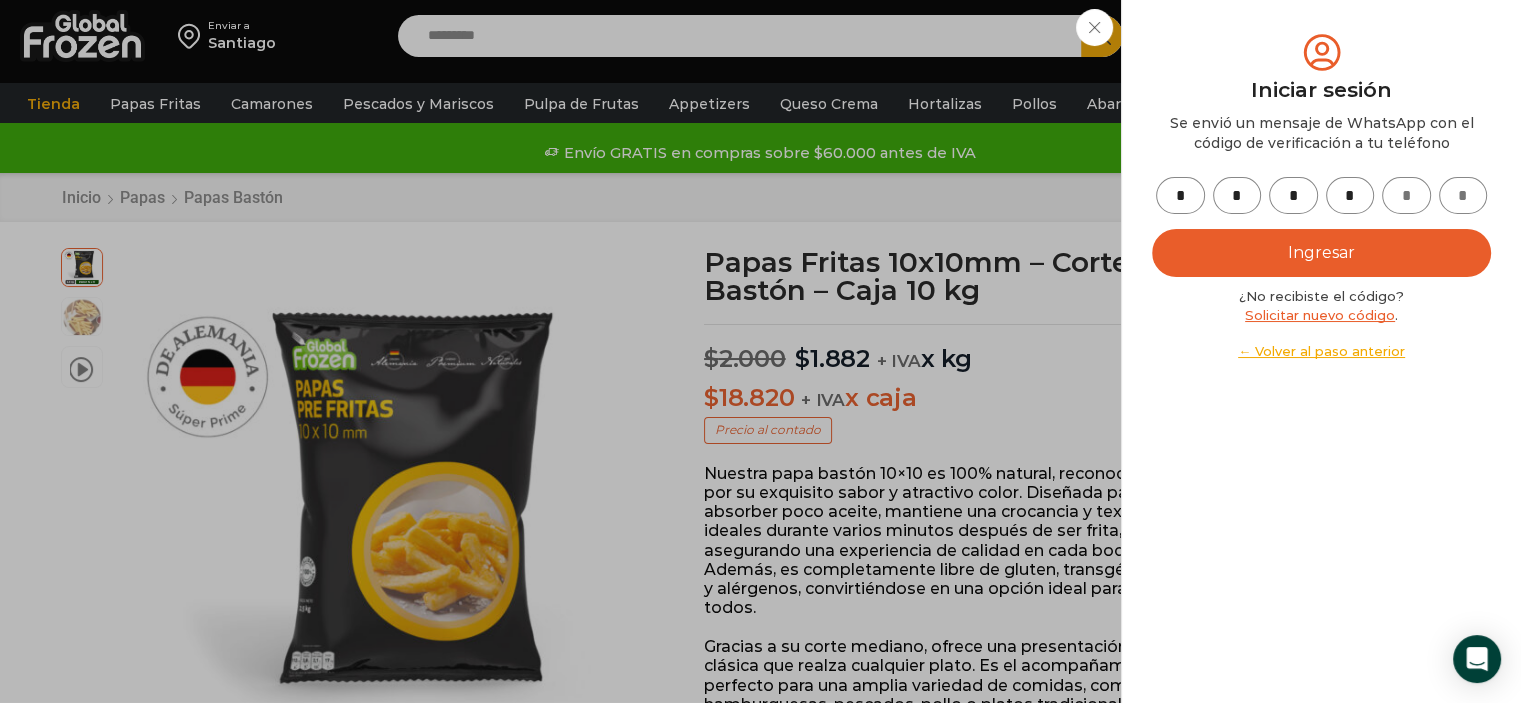 type on "*" 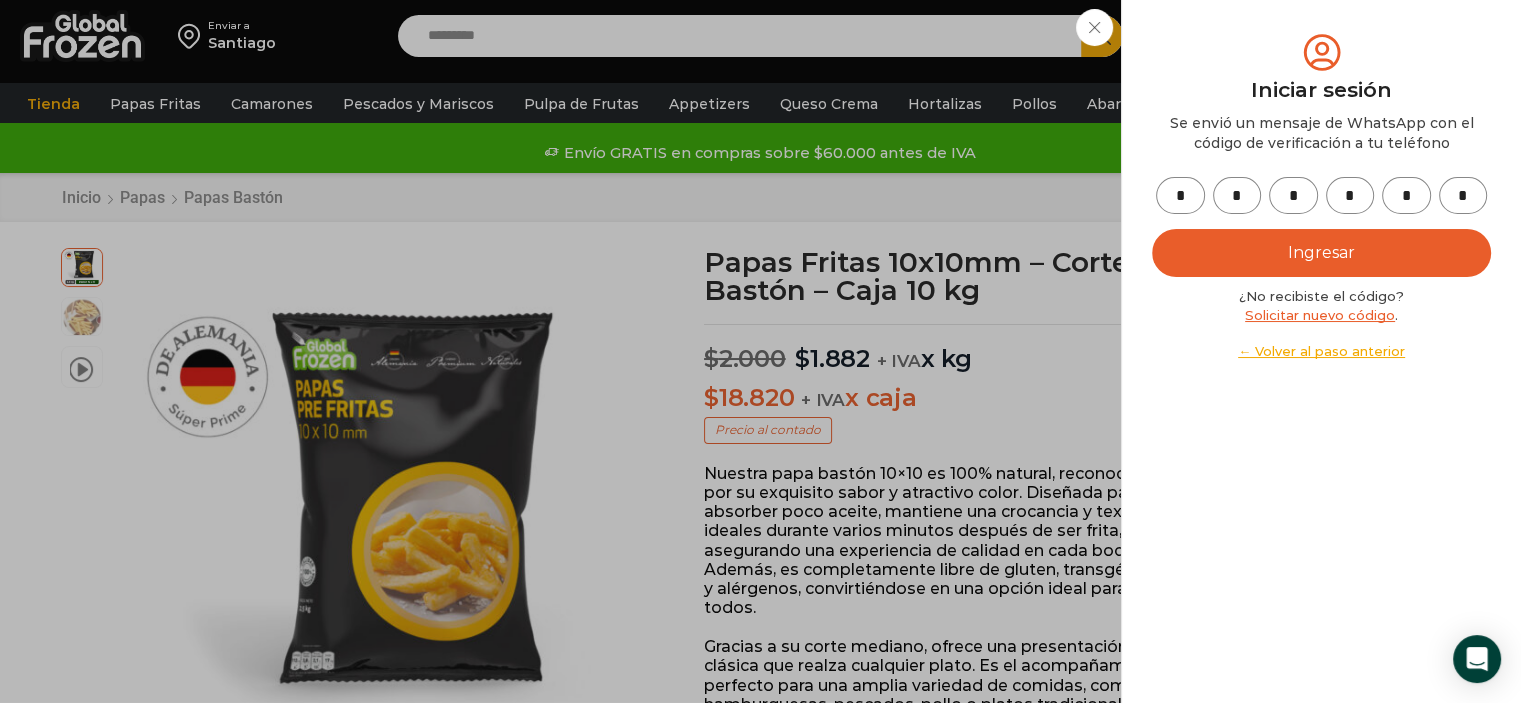 type on "*" 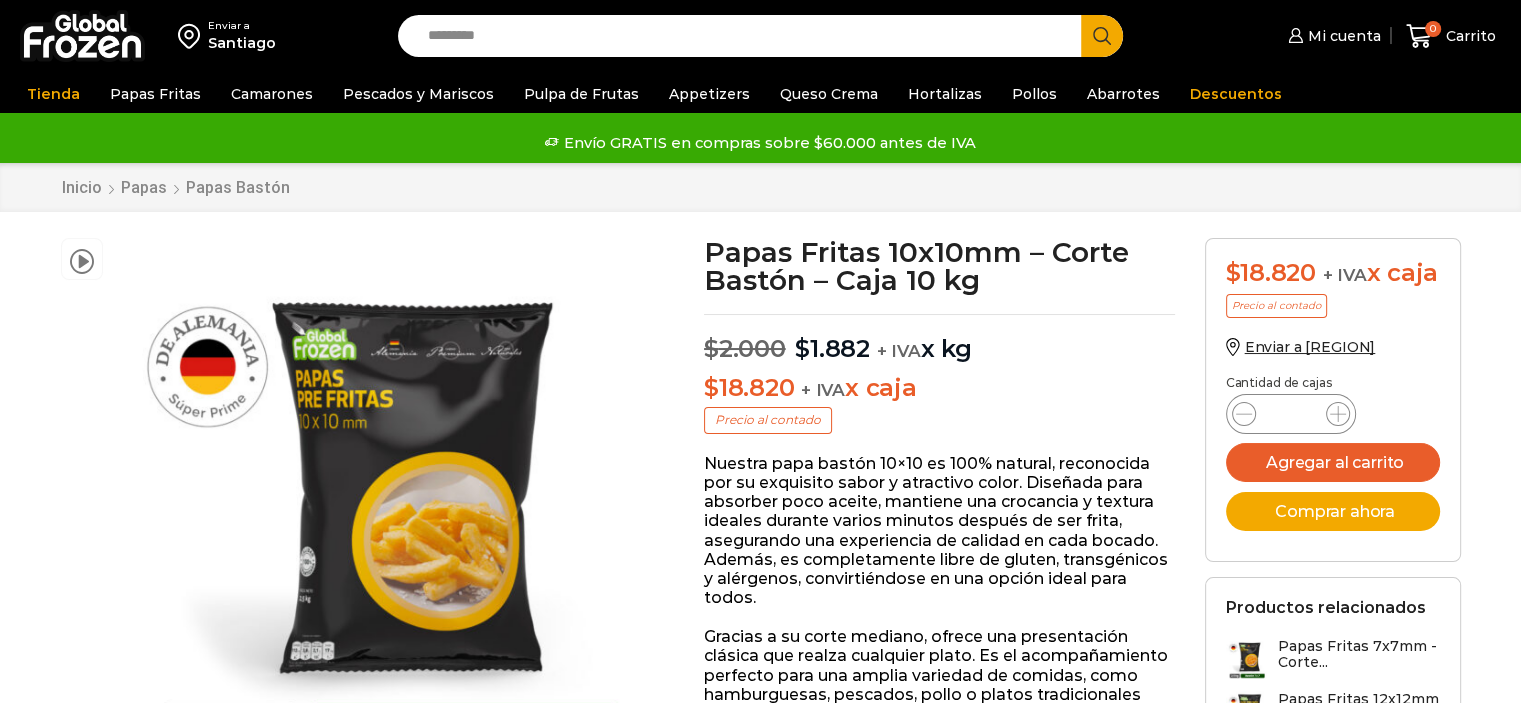 scroll, scrollTop: 0, scrollLeft: 0, axis: both 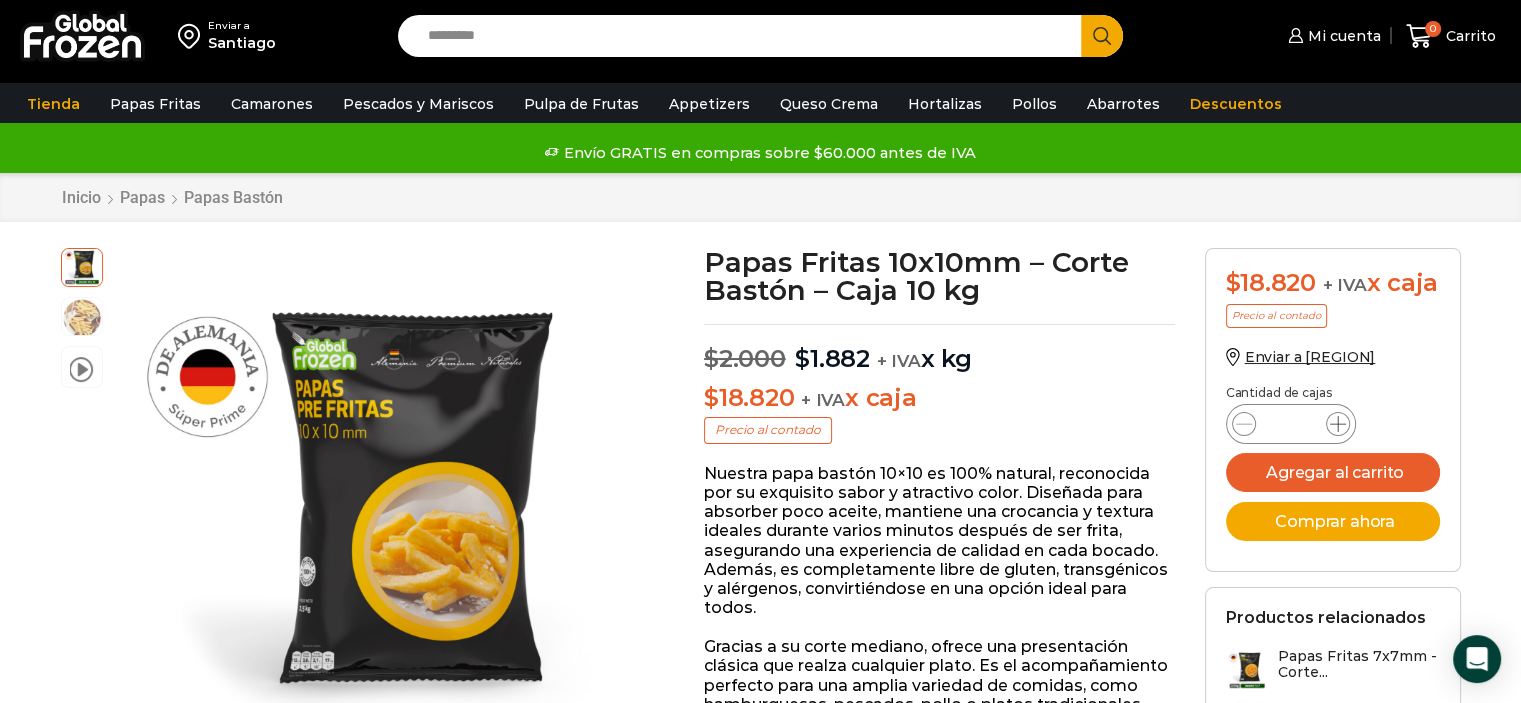 click 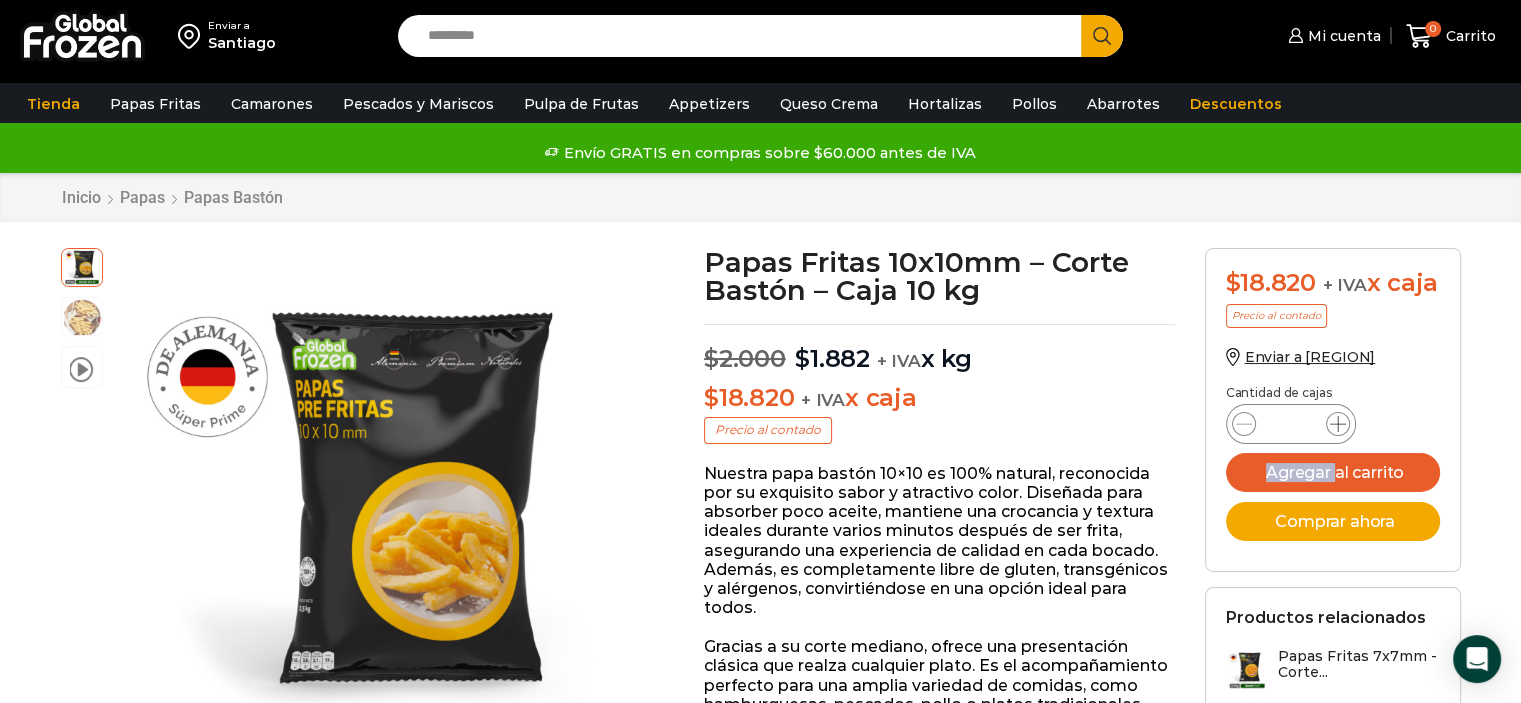 click 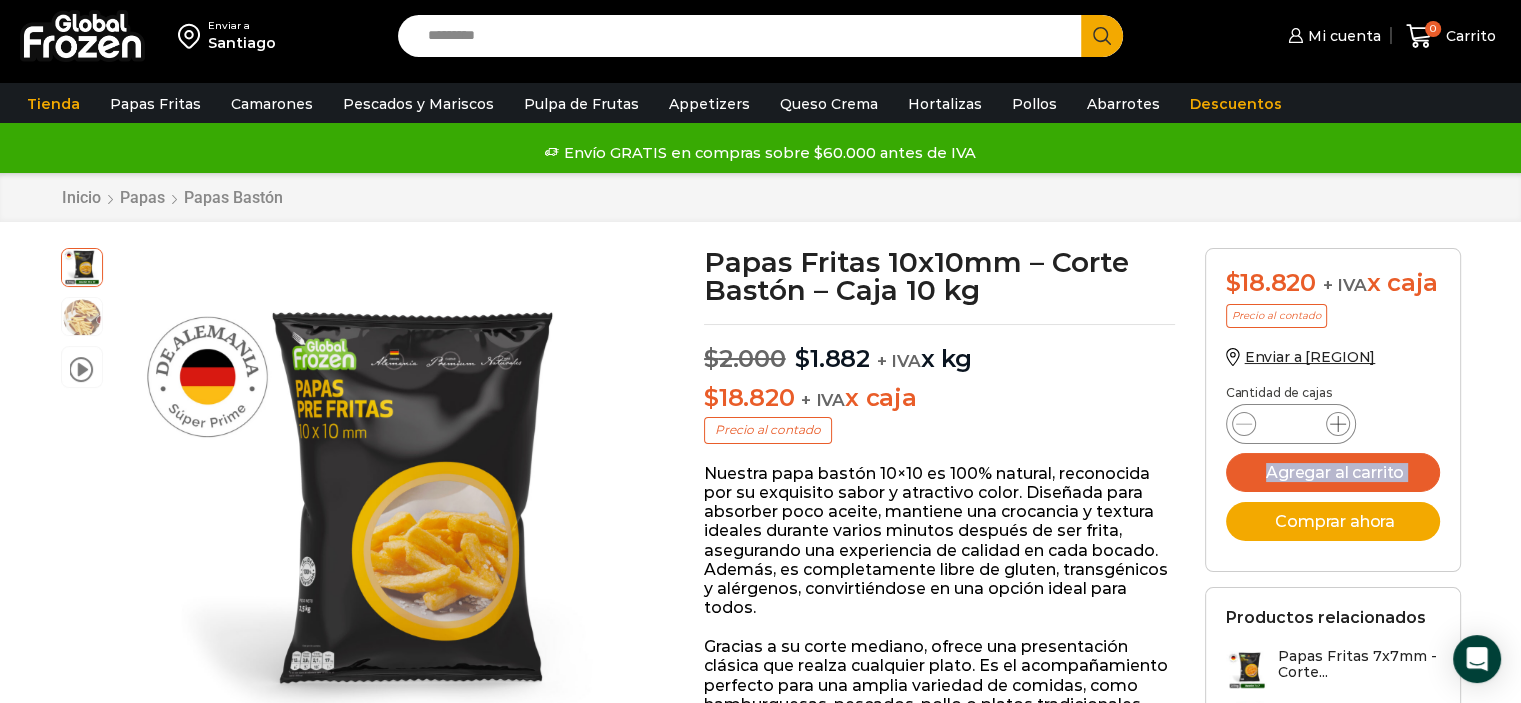 click 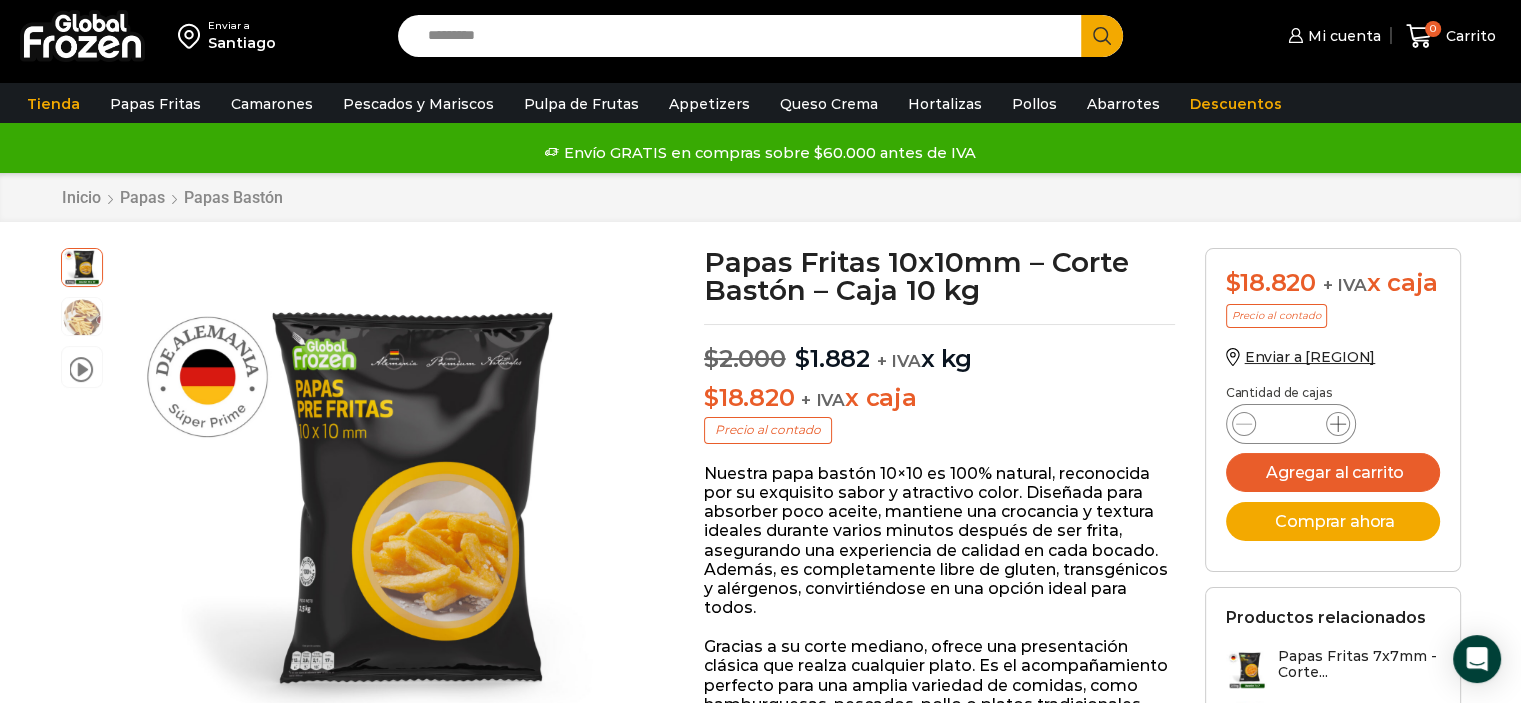 click 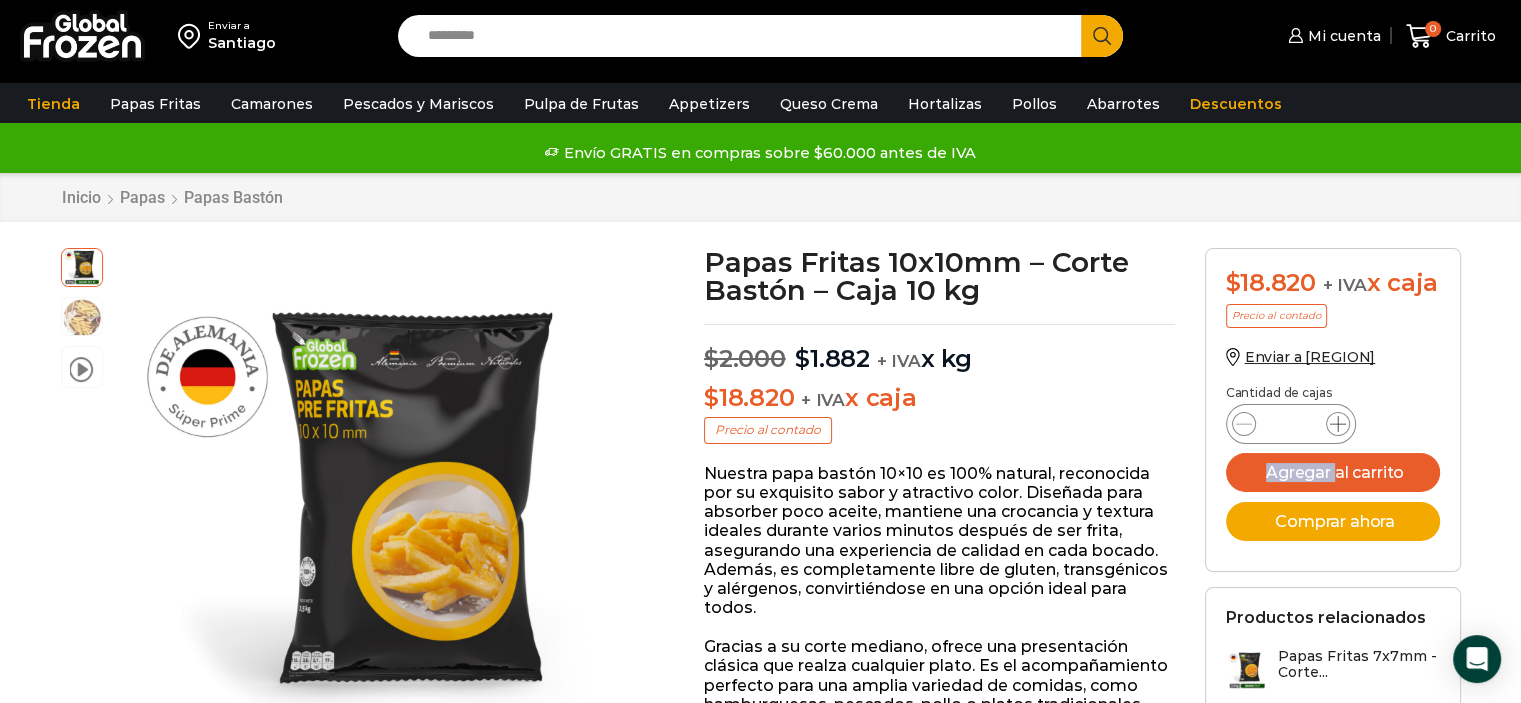click 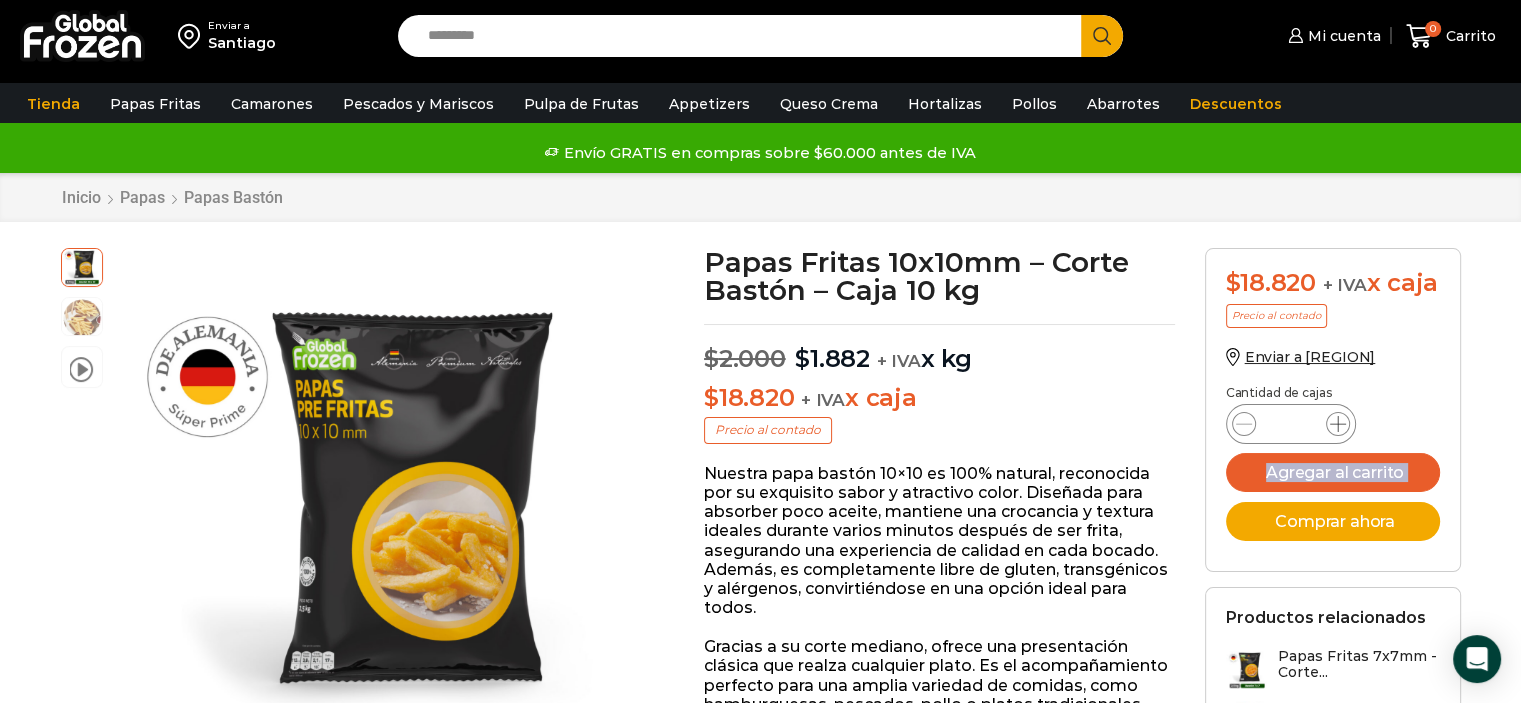 click 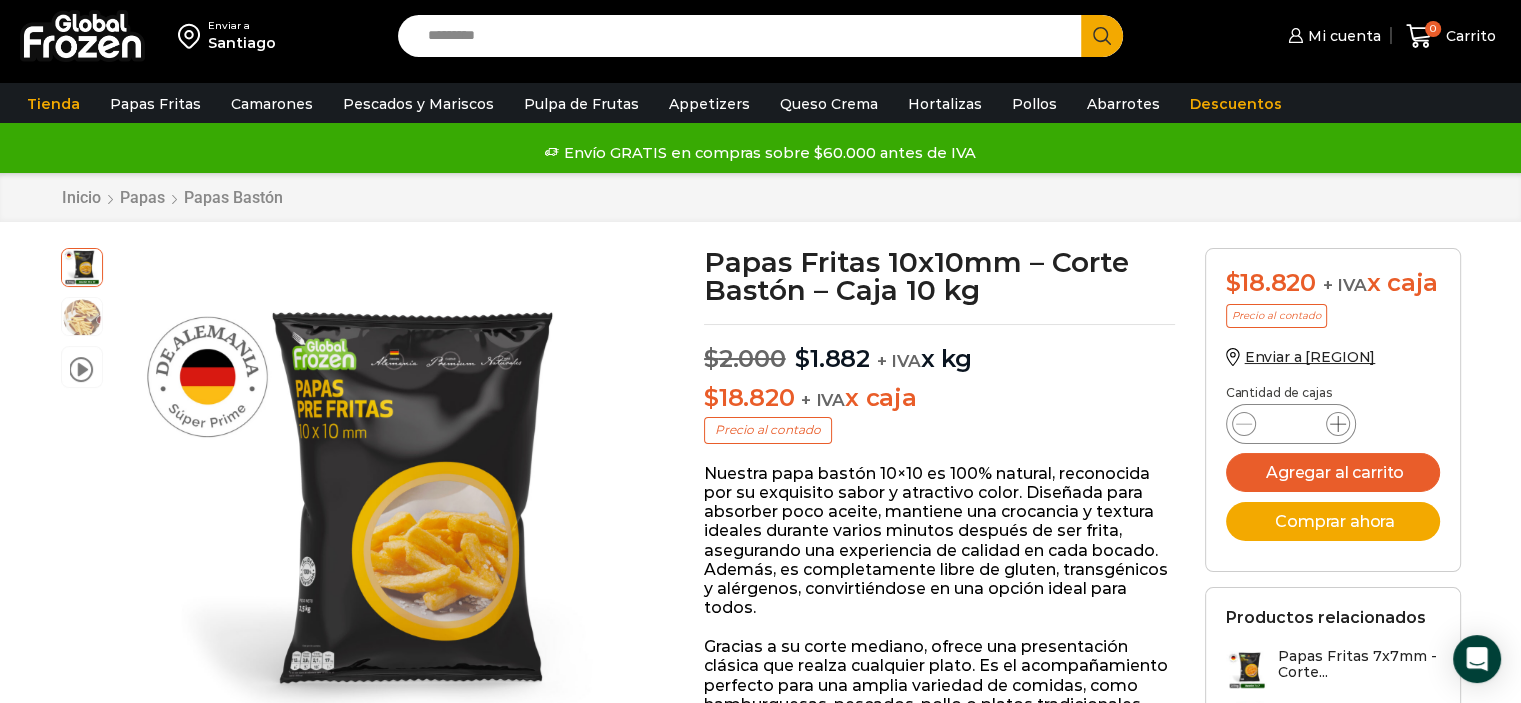 click 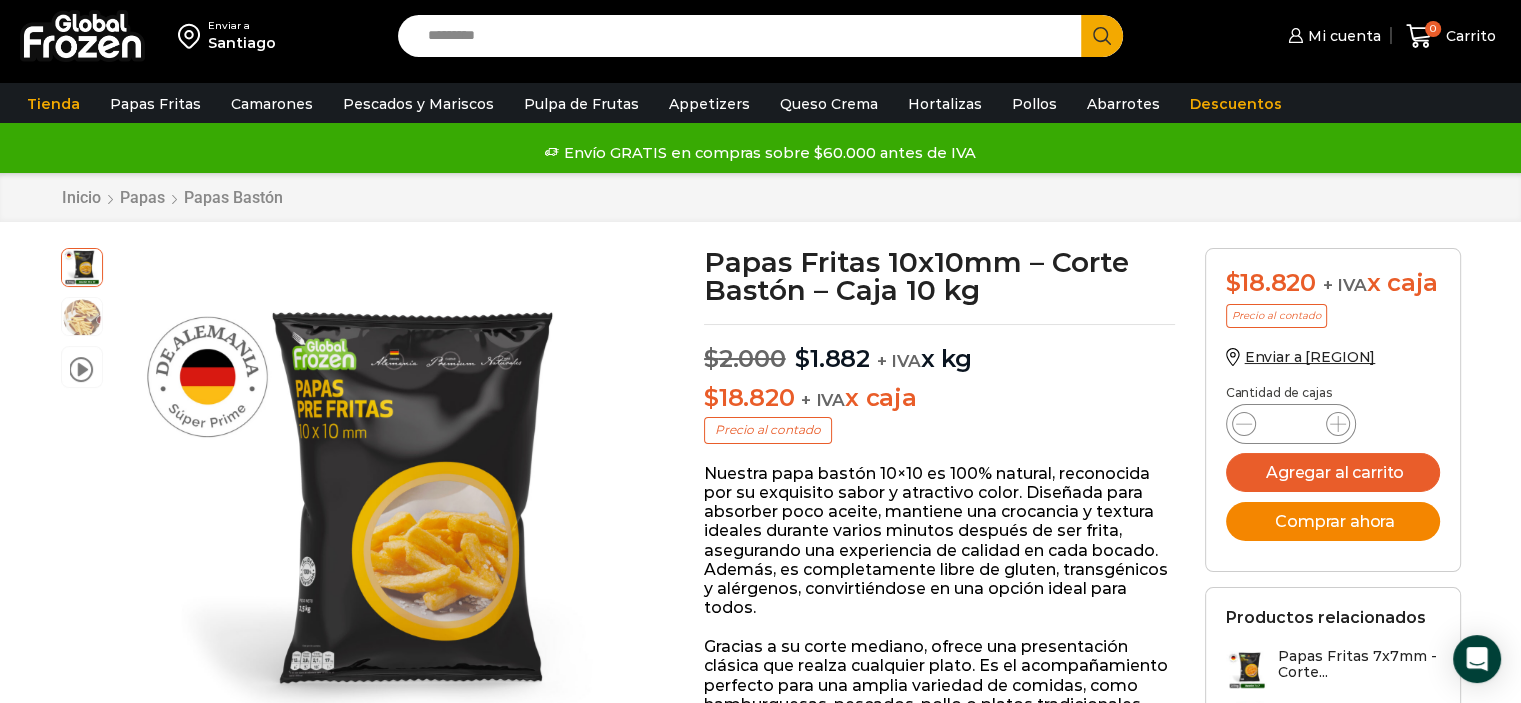click on "Comprar ahora" at bounding box center (1333, 521) 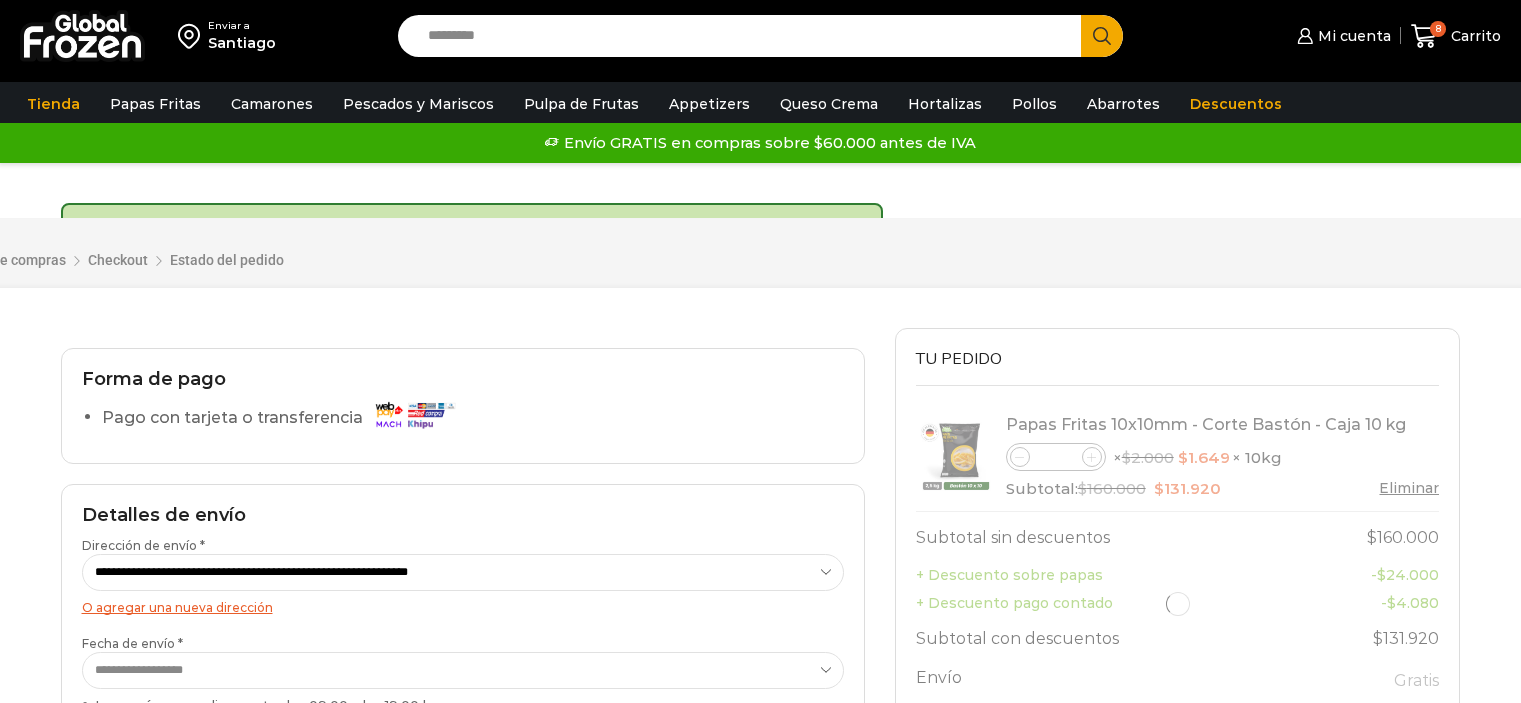 scroll, scrollTop: 0, scrollLeft: 0, axis: both 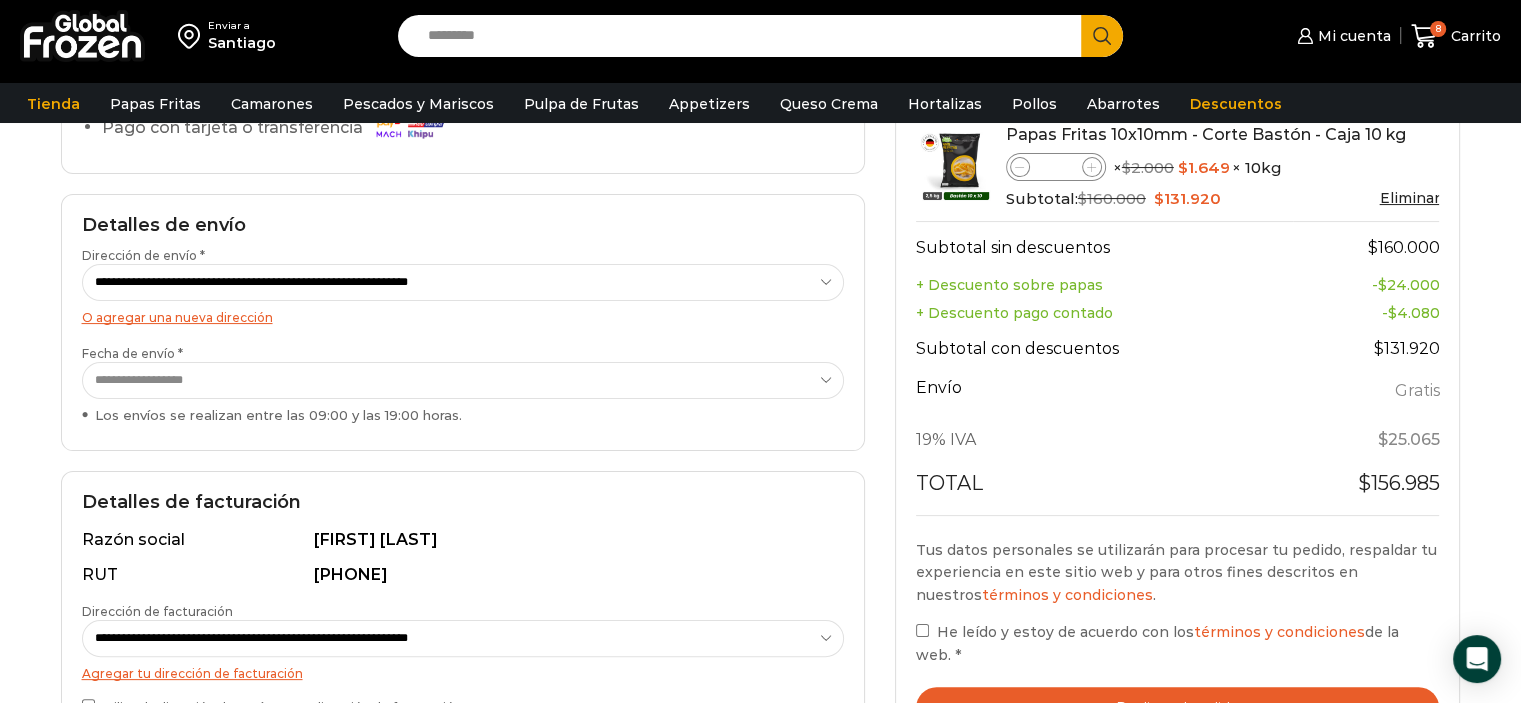 click on "Realizar el pedido" at bounding box center [1178, 707] 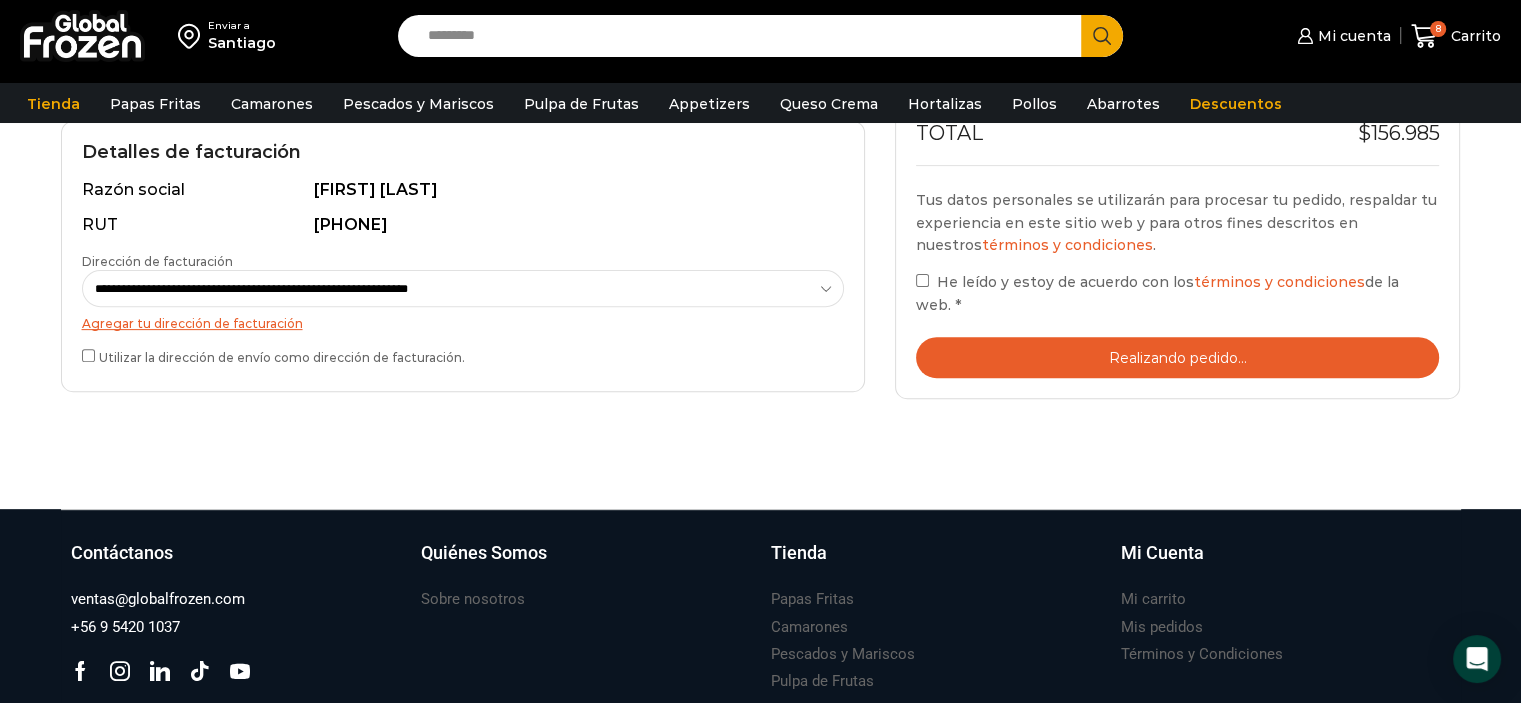 scroll, scrollTop: 663, scrollLeft: 0, axis: vertical 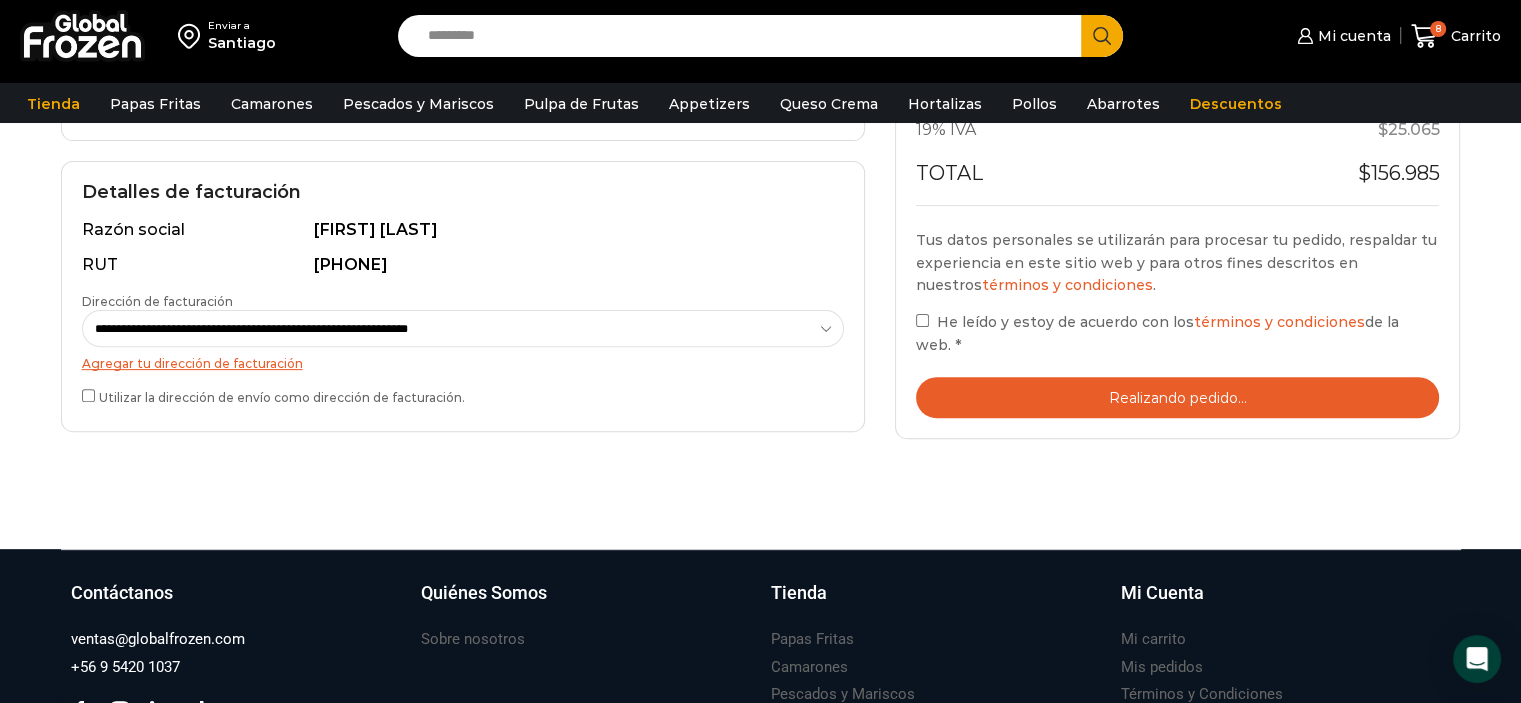 click on "**********" at bounding box center (761, 58) 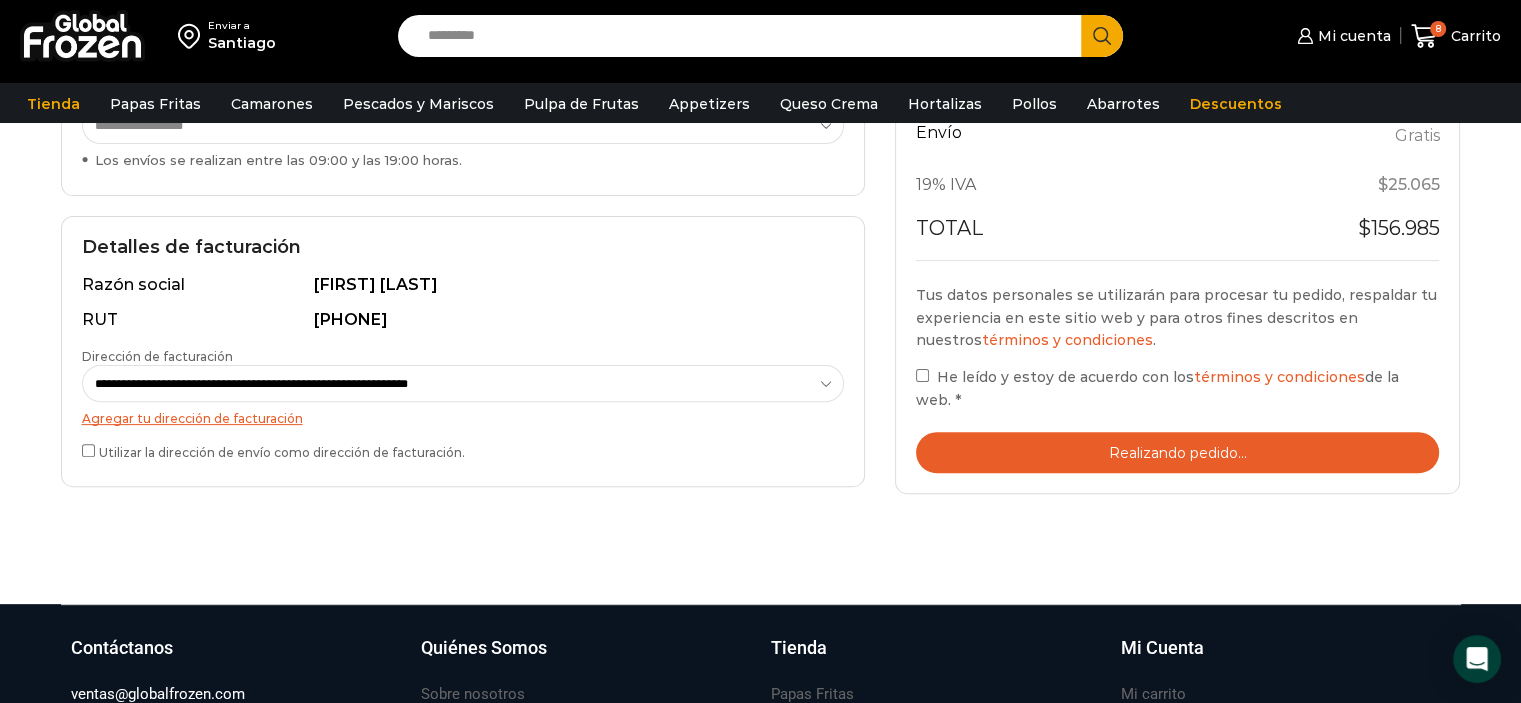 scroll, scrollTop: 552, scrollLeft: 0, axis: vertical 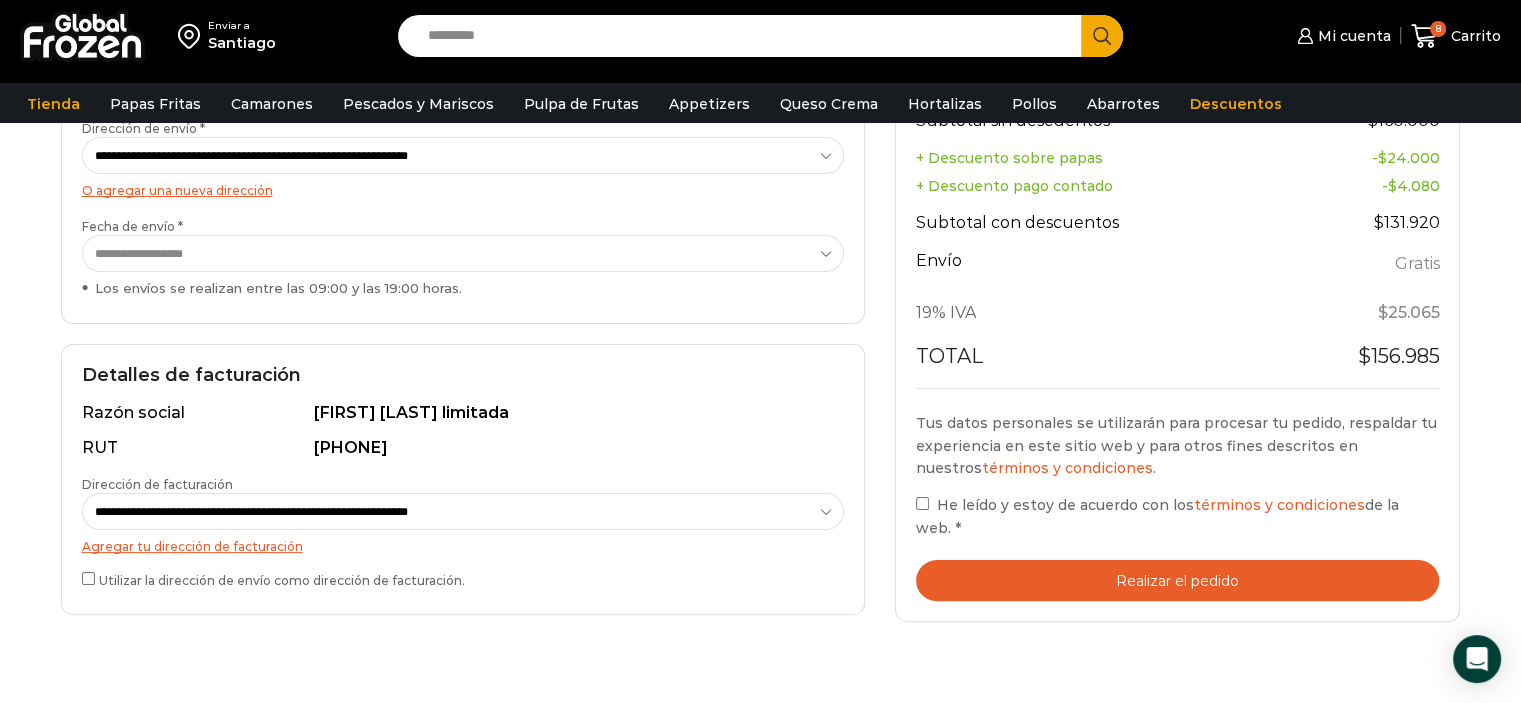 click on "Realizar el pedido" at bounding box center (1178, 580) 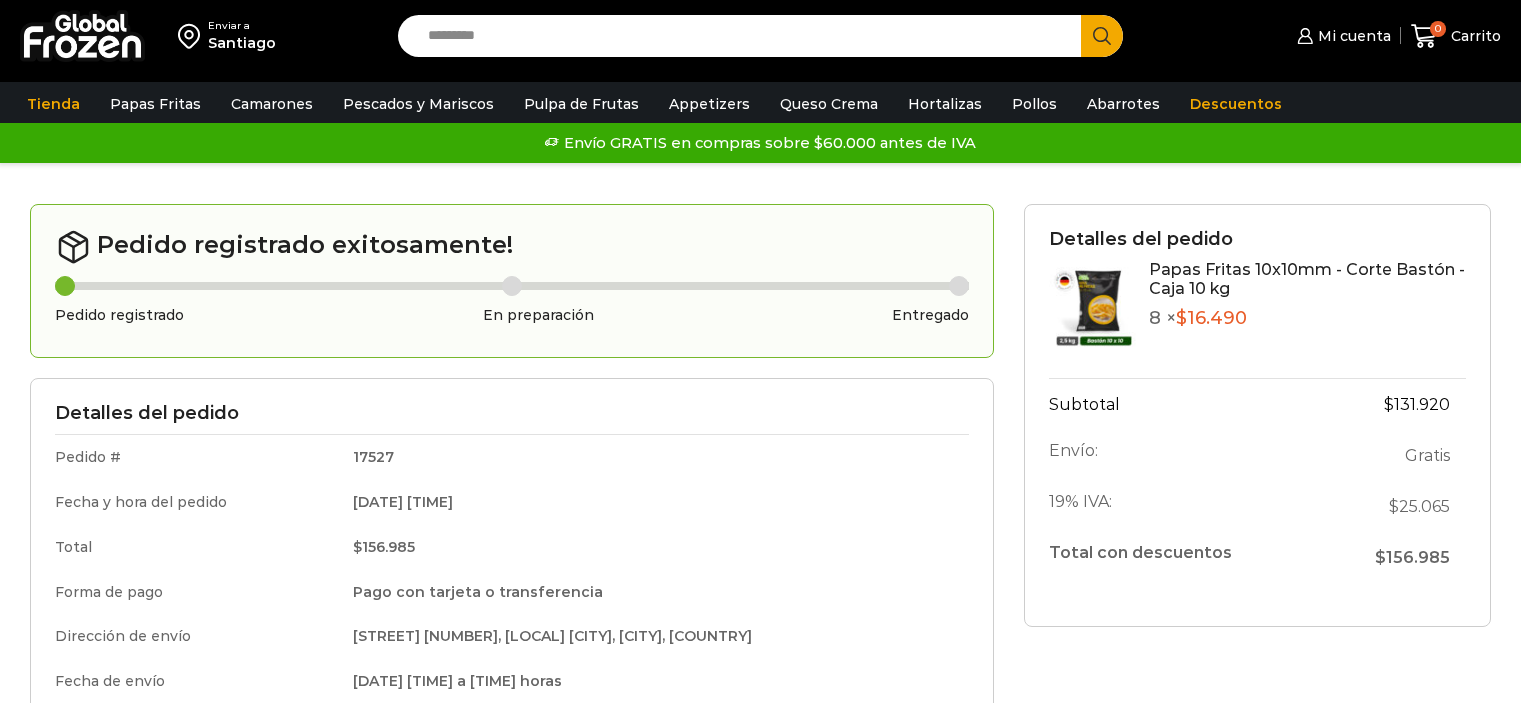 scroll, scrollTop: 0, scrollLeft: 0, axis: both 